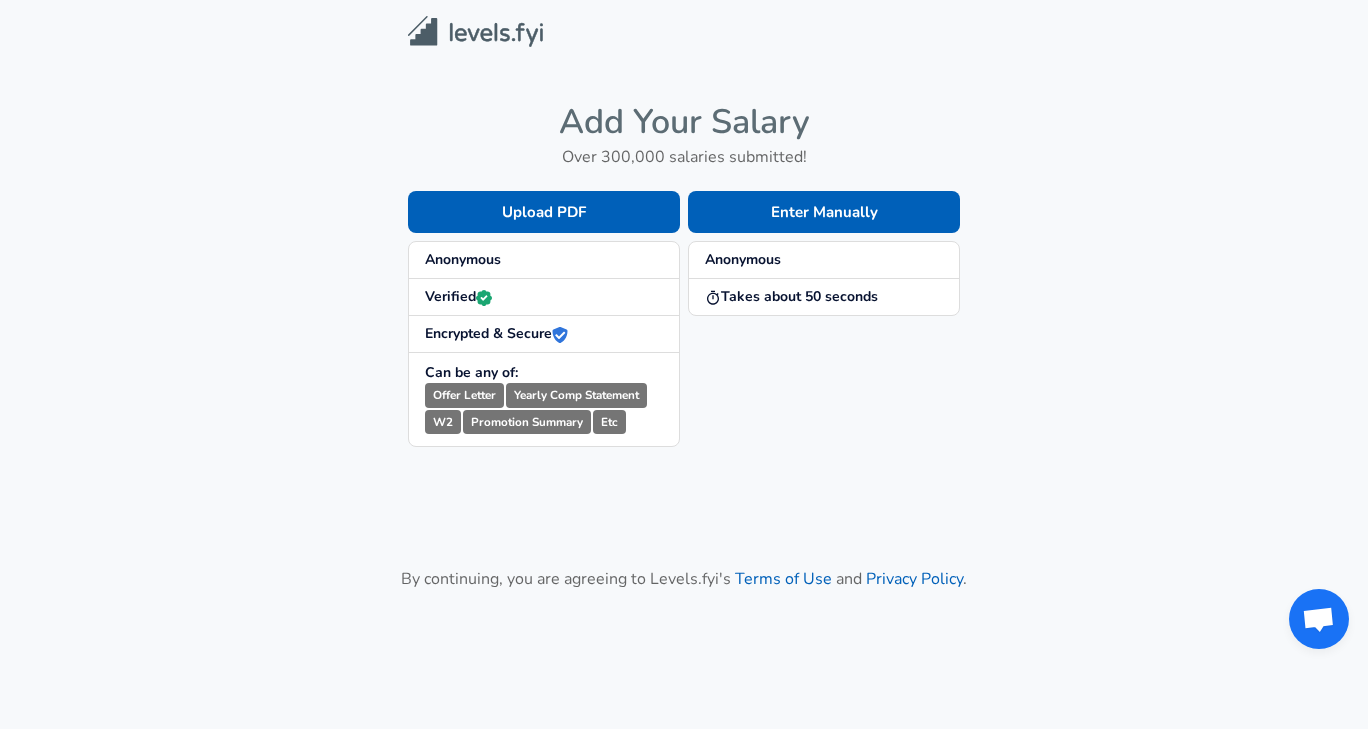 scroll, scrollTop: 0, scrollLeft: 0, axis: both 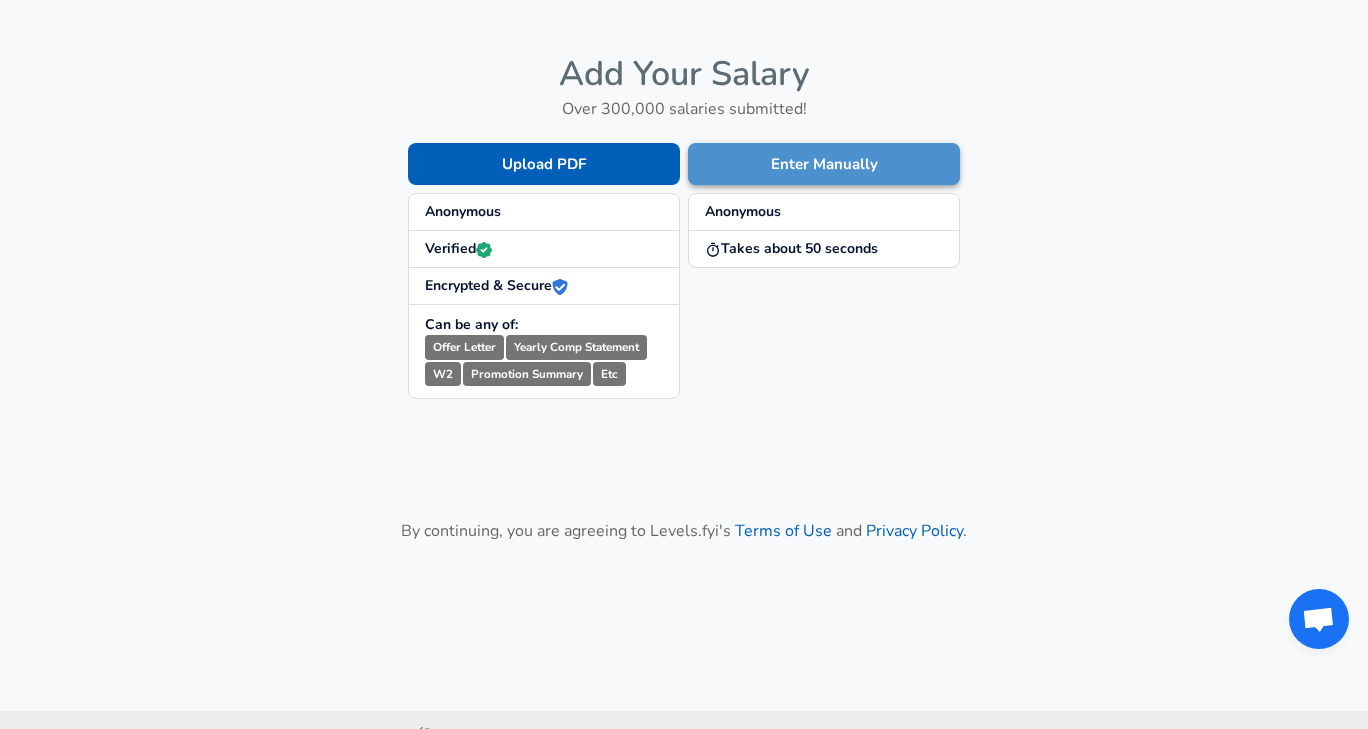 click on "Enter Manually" at bounding box center (824, 164) 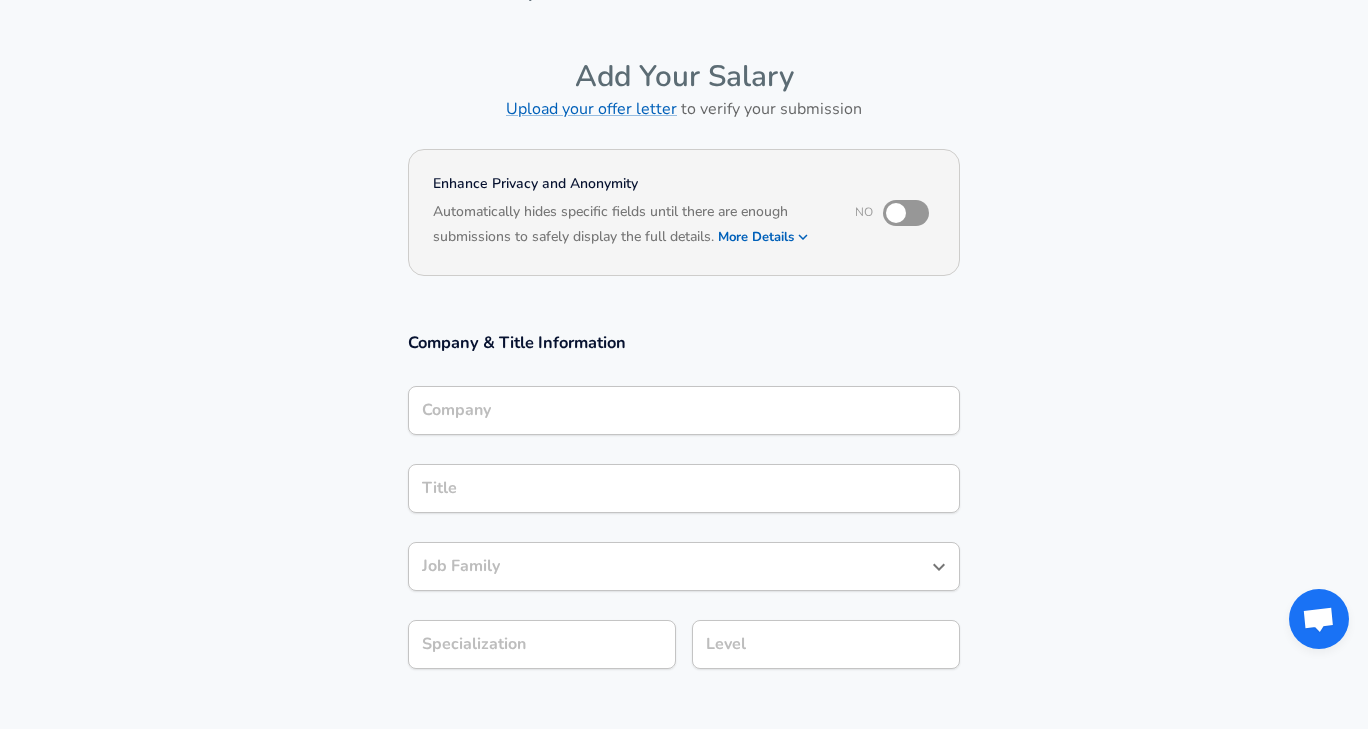 scroll, scrollTop: 50, scrollLeft: 0, axis: vertical 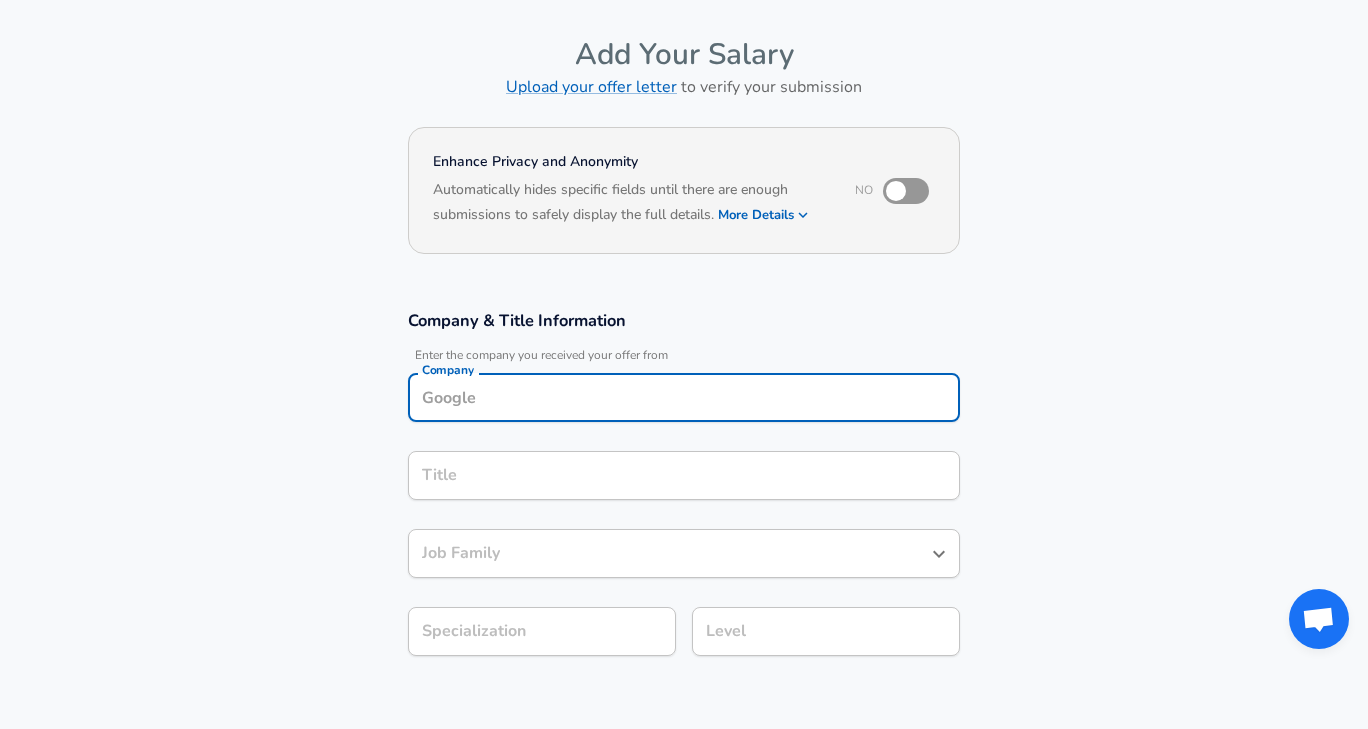 click on "Company" at bounding box center (684, 397) 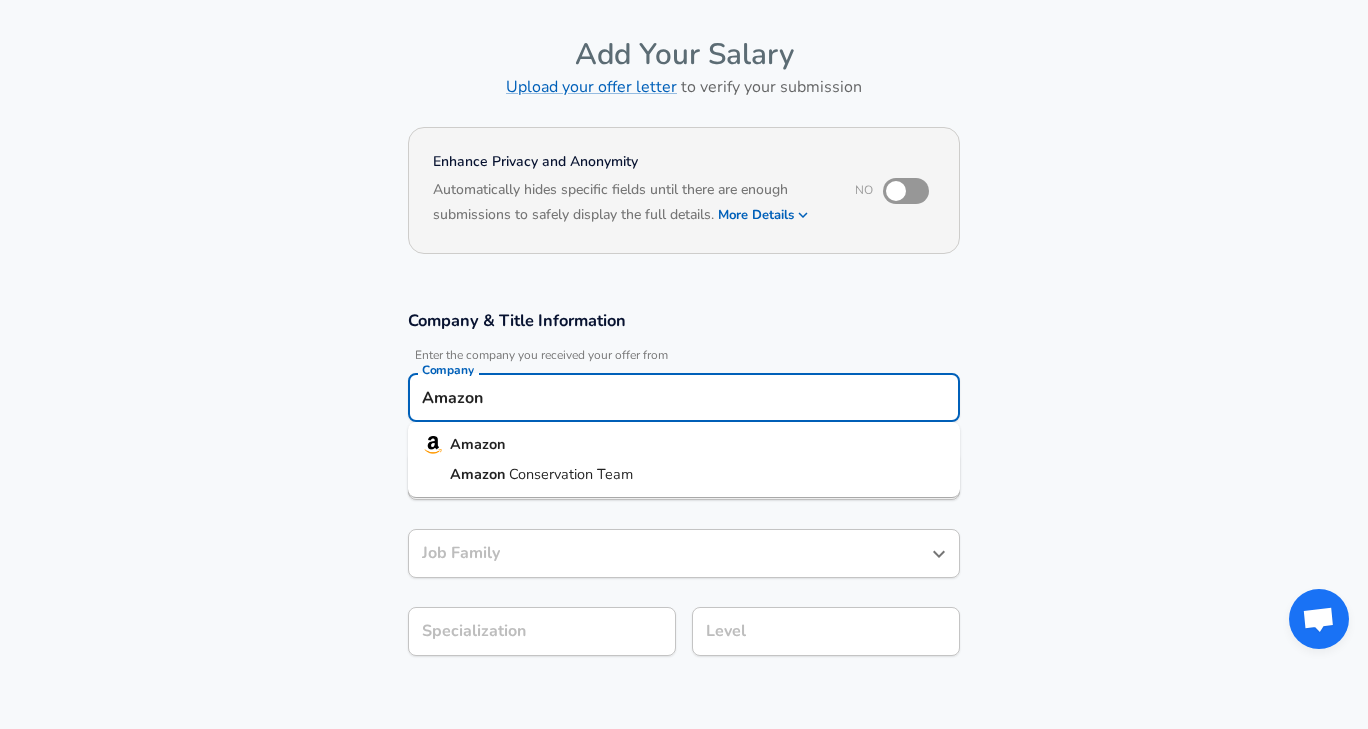 click on "Amazon" at bounding box center (684, 445) 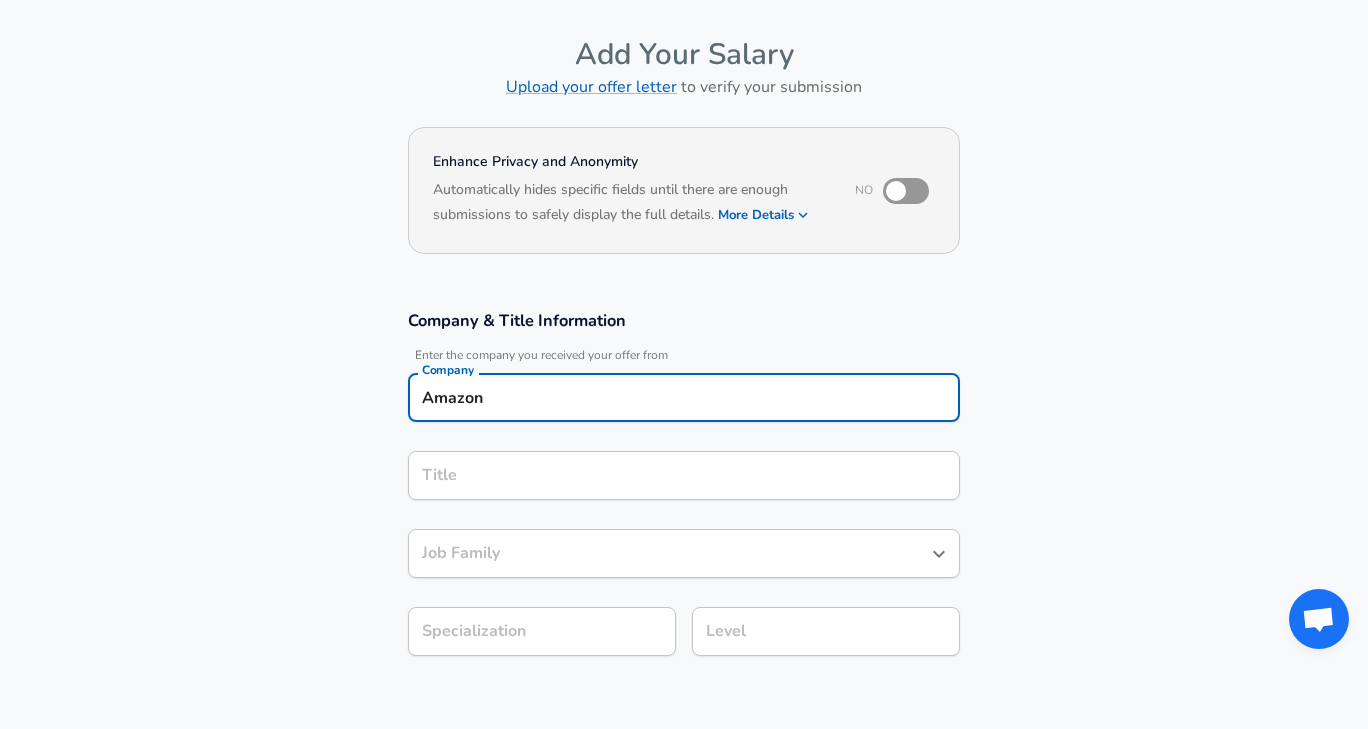 type on "Amazon" 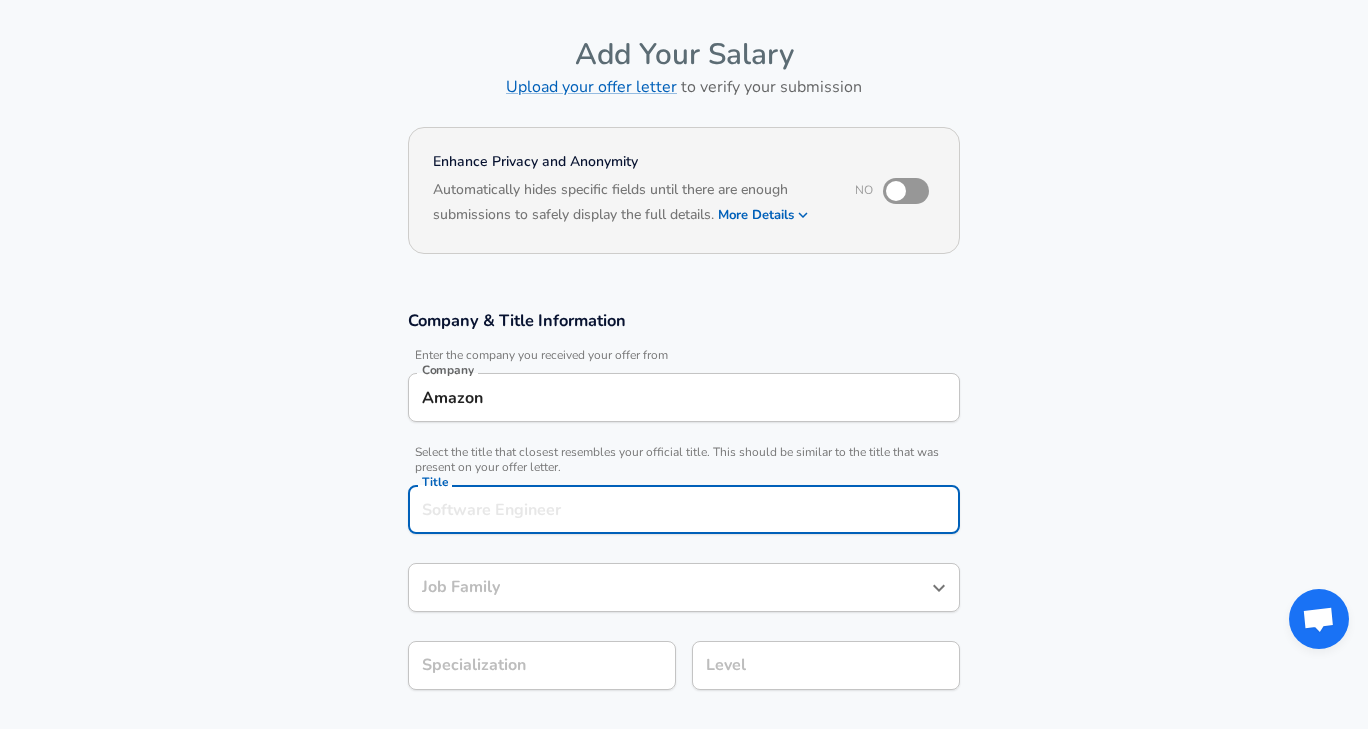 scroll, scrollTop: 110, scrollLeft: 0, axis: vertical 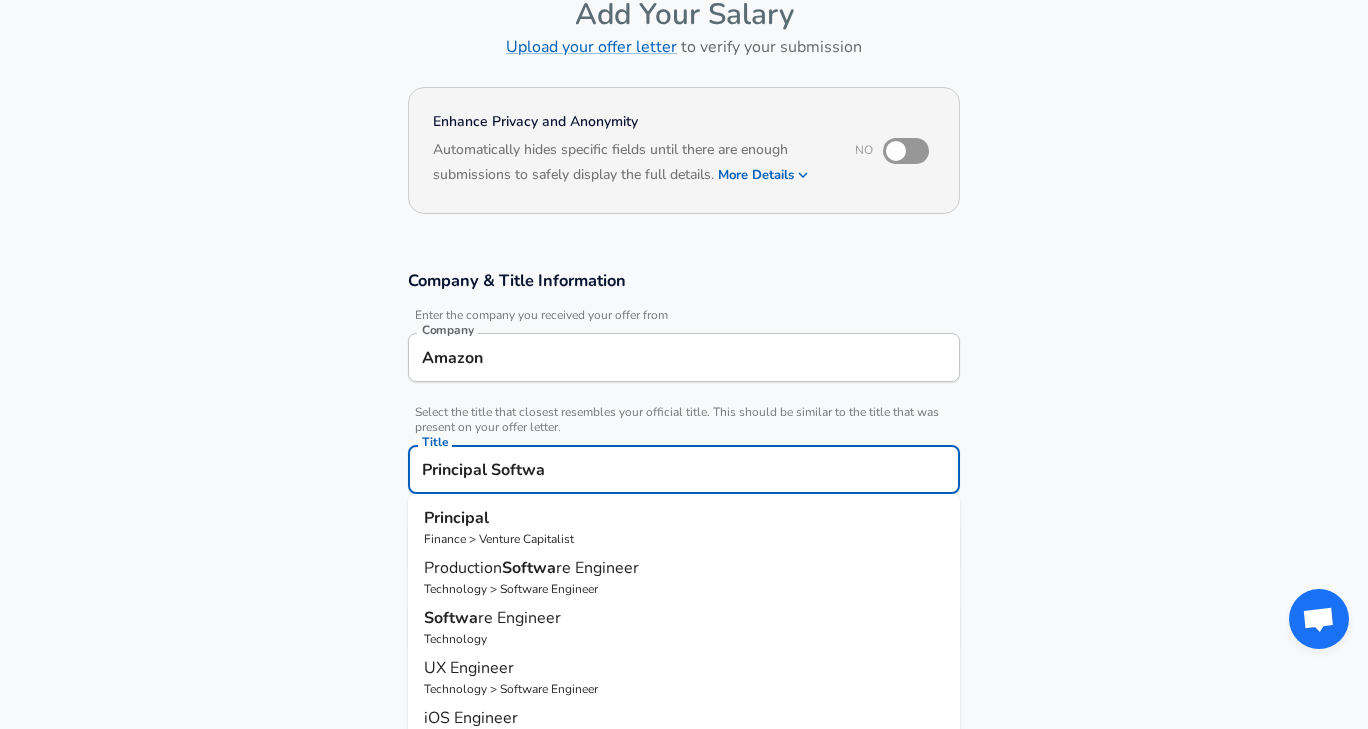 click on "Technology" at bounding box center (684, 639) 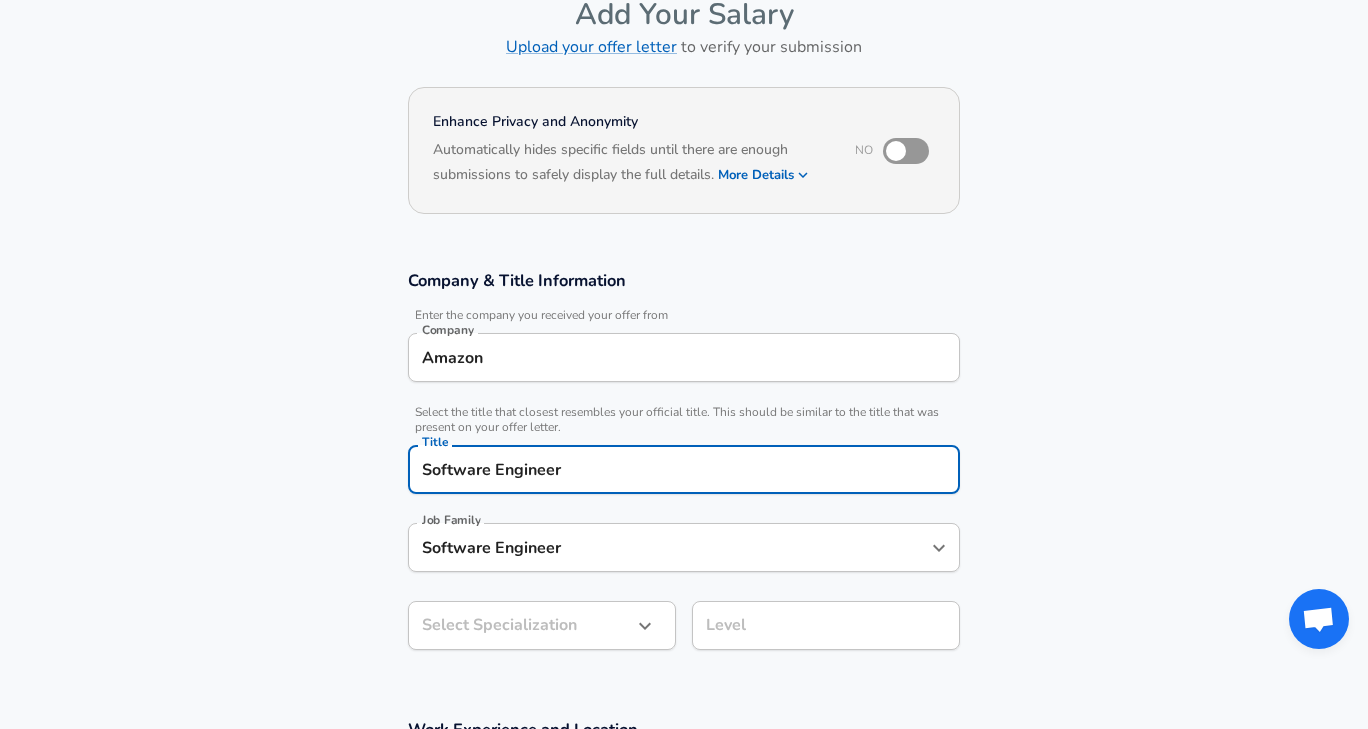 type on "Software Engineer" 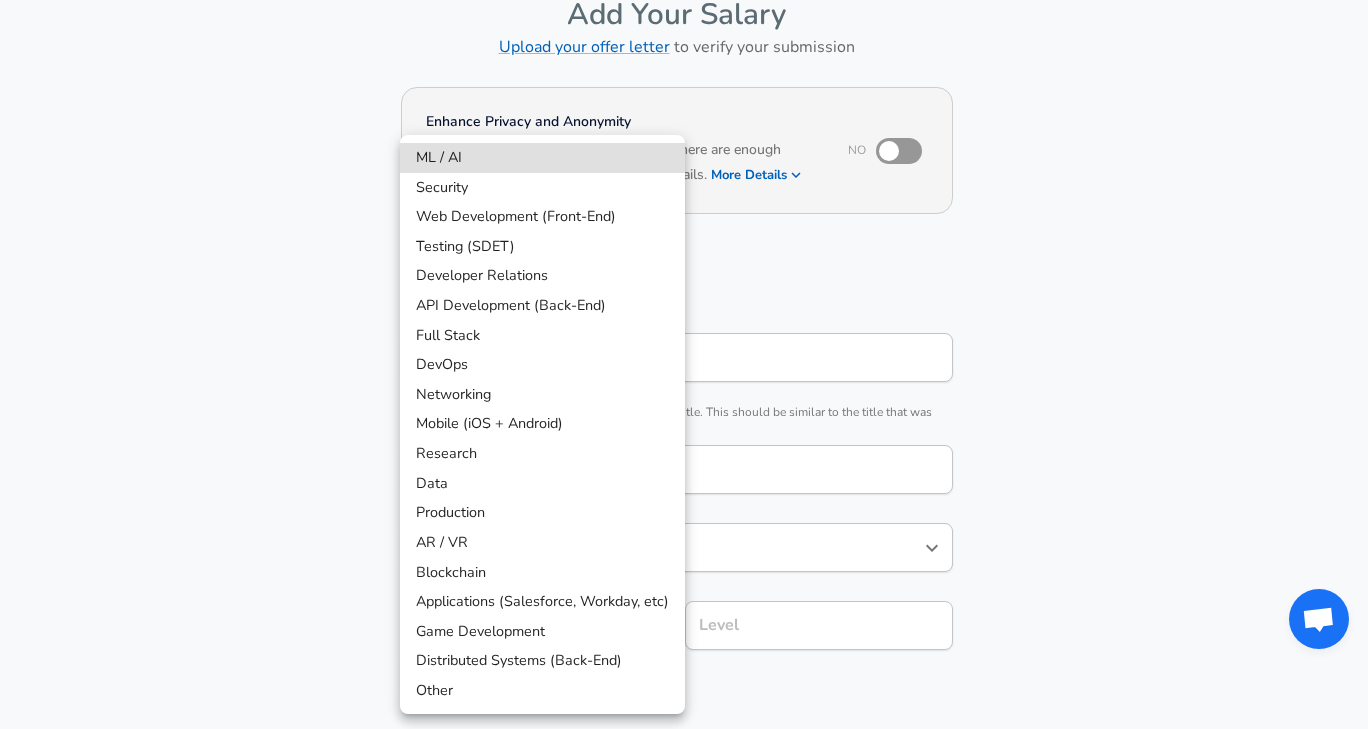 click on "Restart Add Your Salary Upload your offer letter   to verify your submission Enhance Privacy and Anonymity No Automatically hides specific fields until there are enough submissions to safely display the full details.   More Details Based on your submission and the data points that we have already collected, we will automatically hide and anonymize specific fields if there aren't enough data points to remain sufficiently anonymous. Company & Title Information   Enter the company you received your offer from Company Amazon Company   Select the title that closest resembles your official title. This should be similar to the title that was present on your offer letter. Title Software Engineer Title Job Family Software Engineer Job Family   Select a Specialization that best fits your role. If you can't find one, select 'Other' to enter a custom specialization Select Specialization ​ Select Specialization Level Level Work Experience and Location These compensation details are from the perspective of a: New Offer" at bounding box center [684, 254] 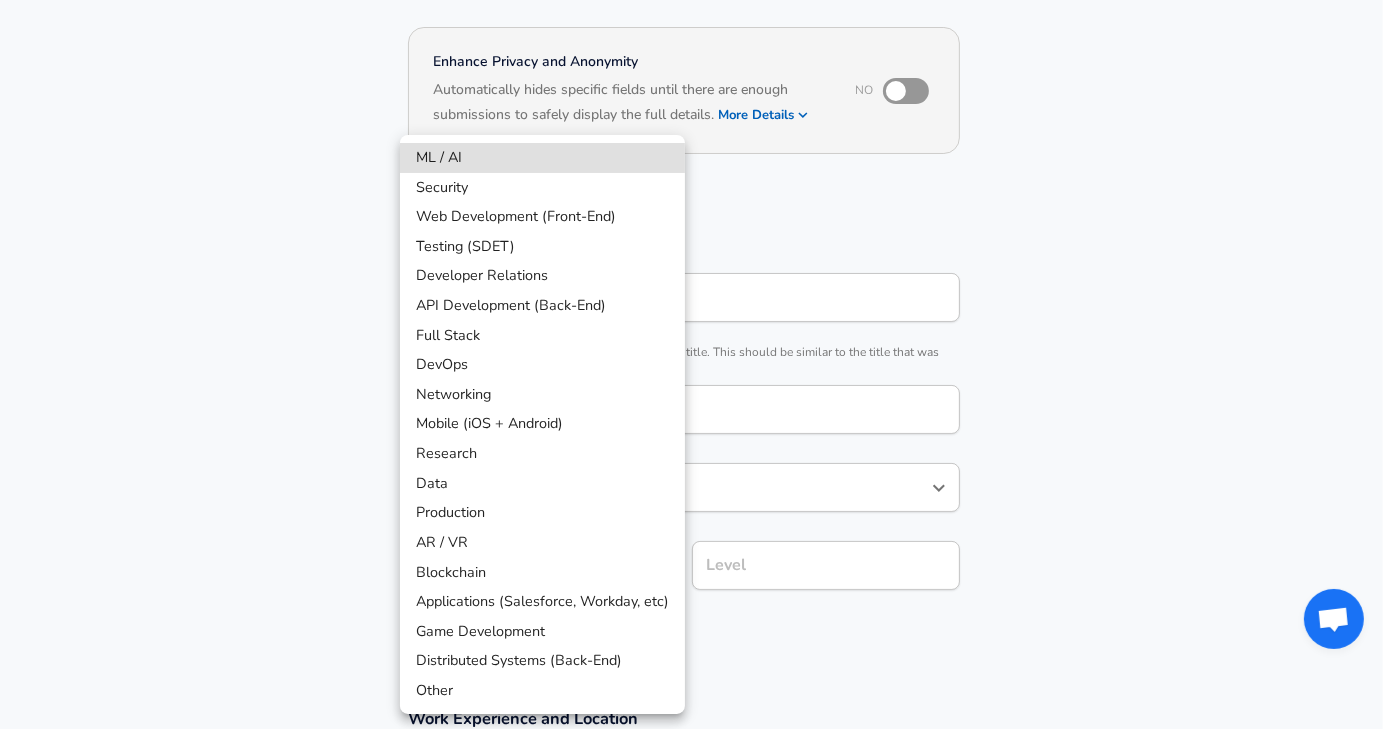 click on "Full Stack" at bounding box center [542, 336] 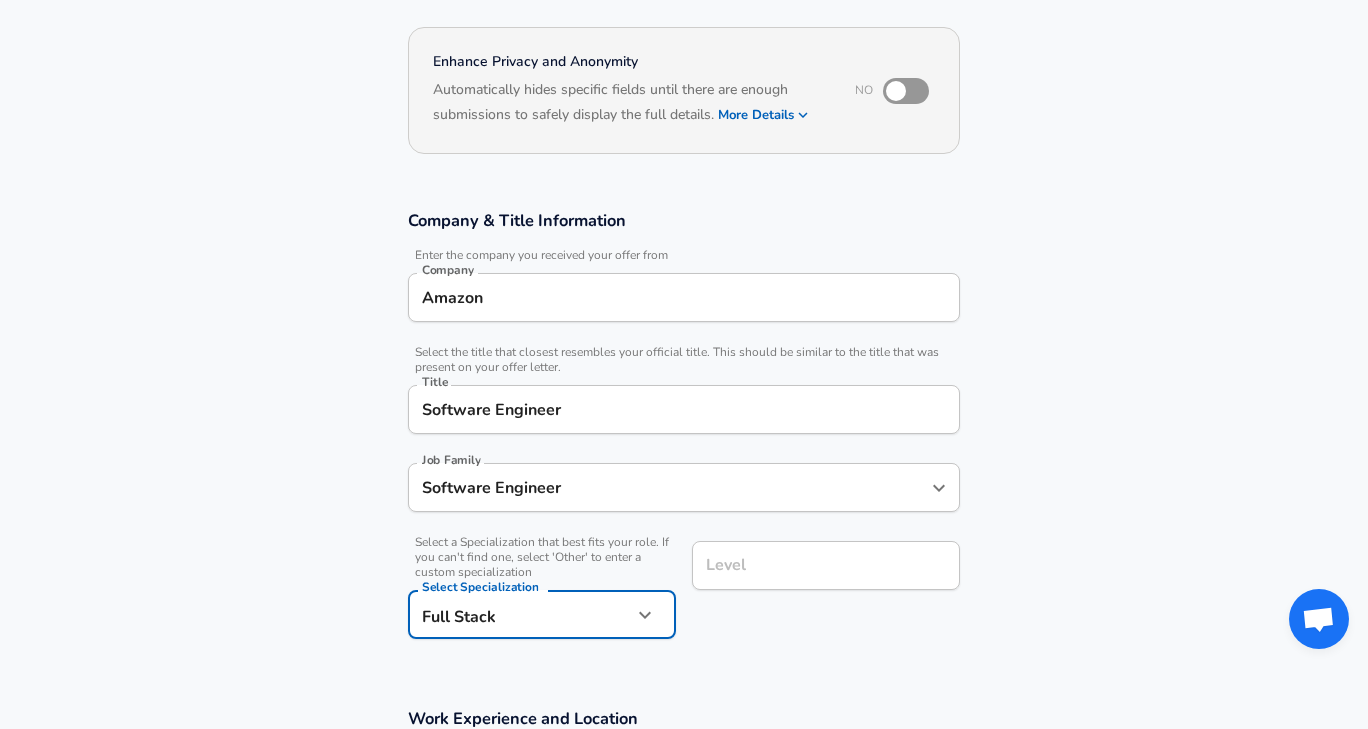 click on "Level" at bounding box center (826, 565) 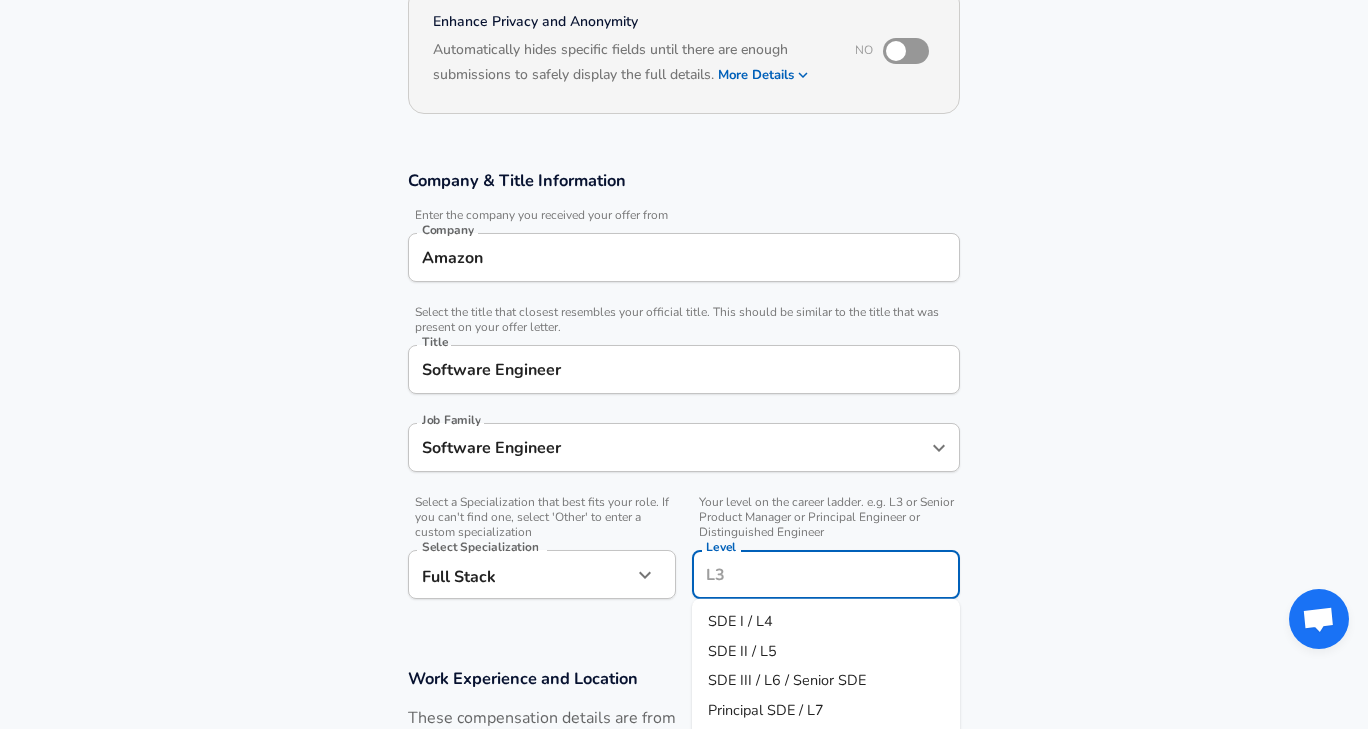 click on "Software Engineer" at bounding box center (669, 447) 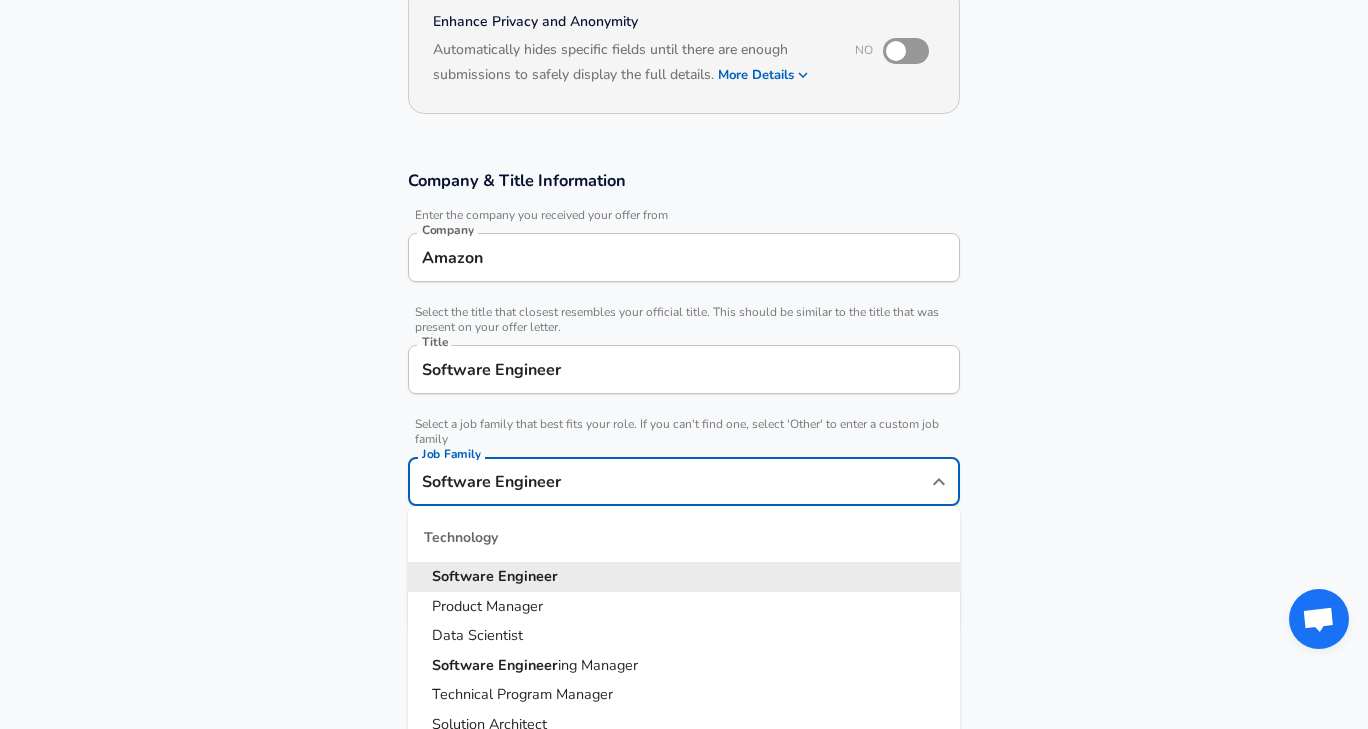 scroll, scrollTop: 250, scrollLeft: 0, axis: vertical 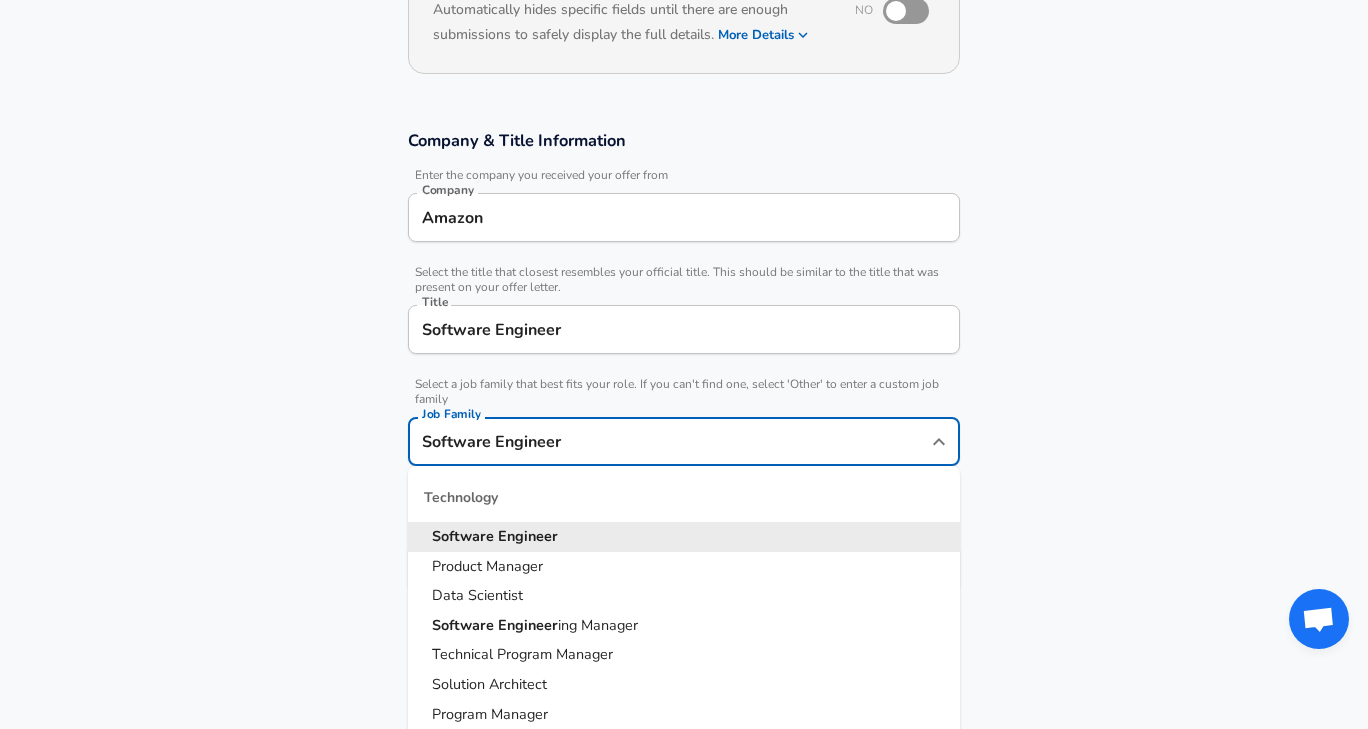 click on "Software Engineer" at bounding box center [684, 329] 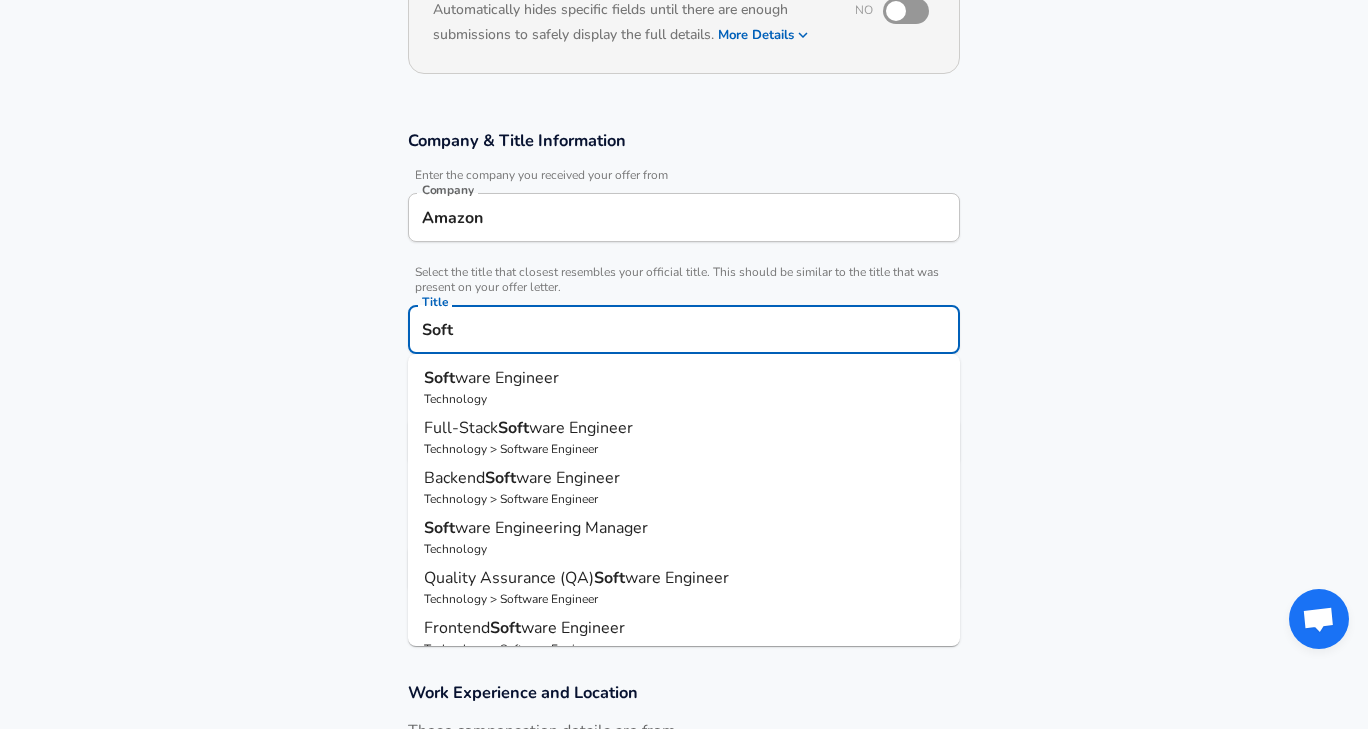 click on "Soft ware Engineer Technology Full-Stack Soft ware Engineer Technology > Software Engineer Backend Soft ware Engineer Technology > Software Engineer Soft ware Engineering Manager Technology Quality Assurance (QA) Soft ware Engineer Technology > Software Engineer Frontend Soft ware Engineer Technology > Software Engineer Production Soft ware Engineer Technology > Software Engineer Security Soft ware Engineer Technology > Software Engineer Mobile Soft ware Engineer Technology > Software Engineer Video Game Soft ware Engineer Technology > Software Engineer Virtual Reality Soft ware Engineer Technology > Software Engineer Embedded Systems Soft ware Engineer Technology > Software Engineer Forward Deployed Soft ware Engineer Technology > Software Engineer DevOps Engineer Technology > Software Engineer ( Production Software Engineer )" at bounding box center [684, 500] 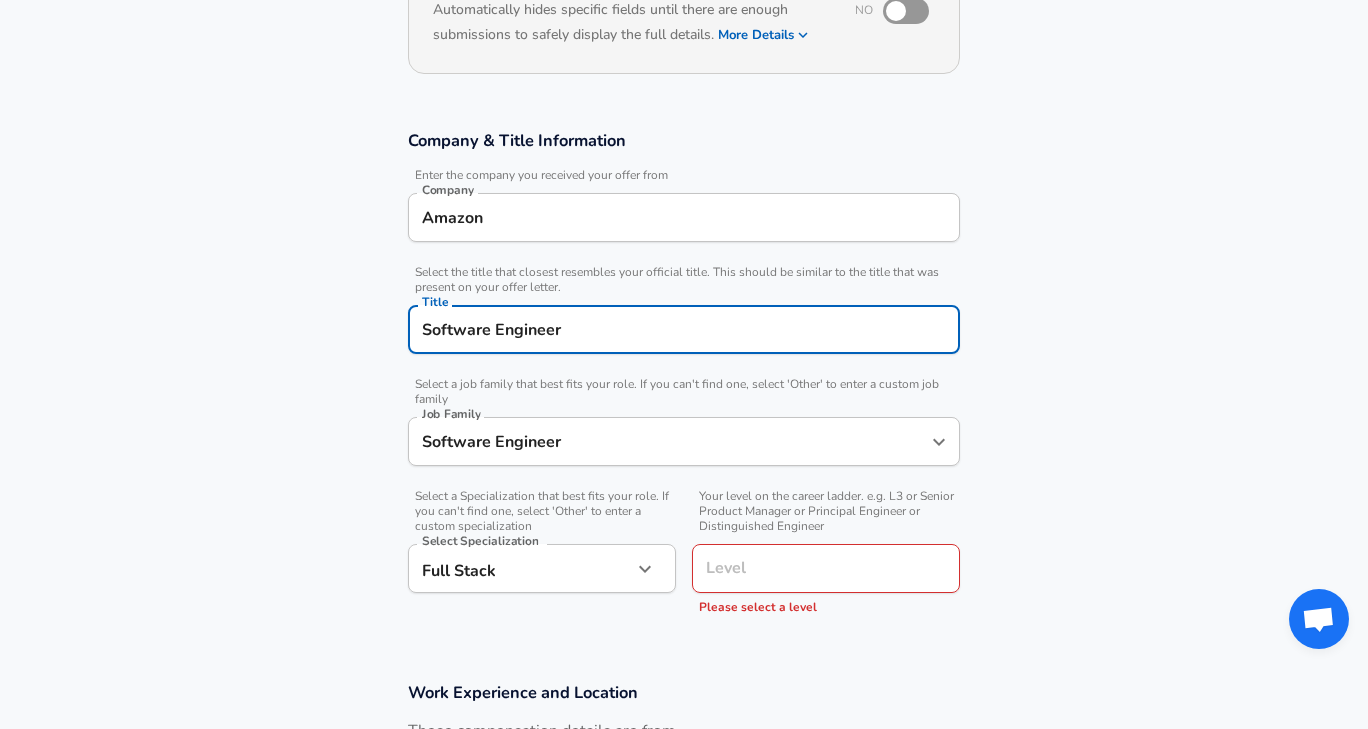 click on "Level" at bounding box center (826, 568) 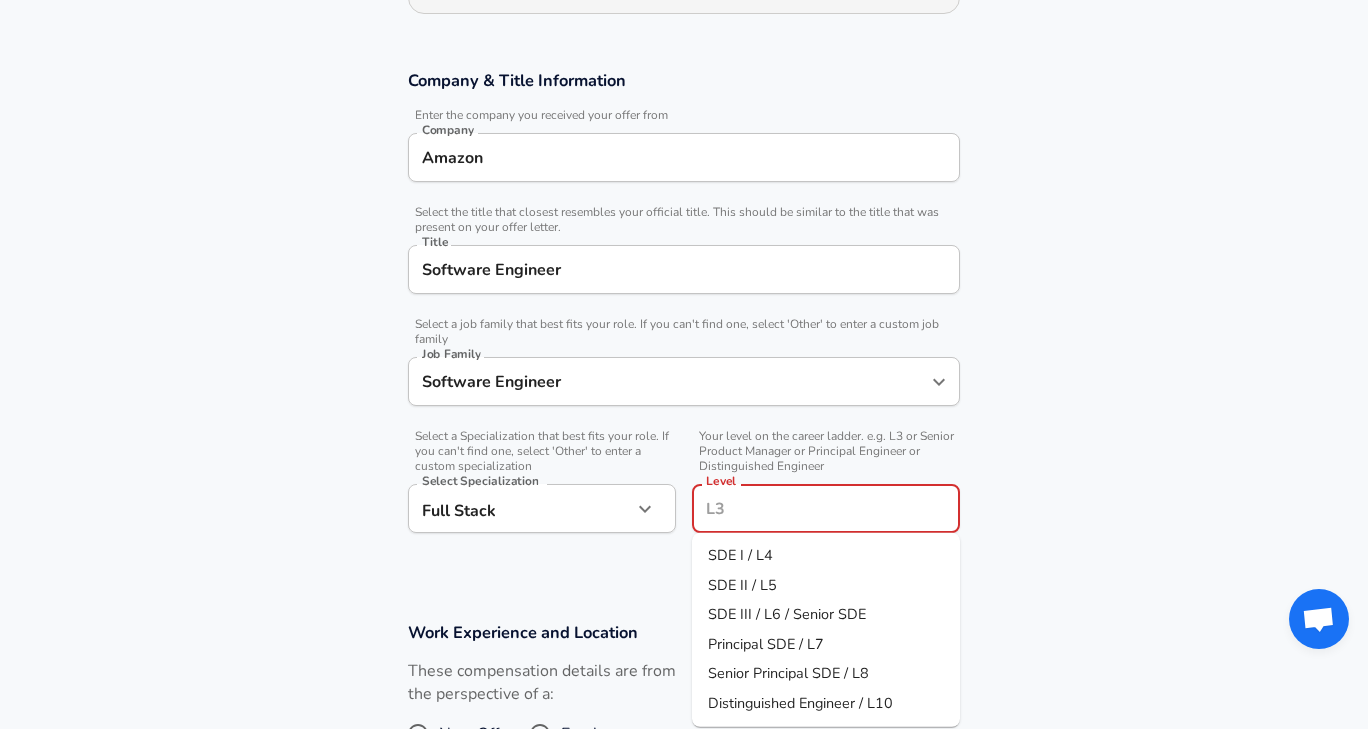 click on "SDE II / L5" at bounding box center [742, 584] 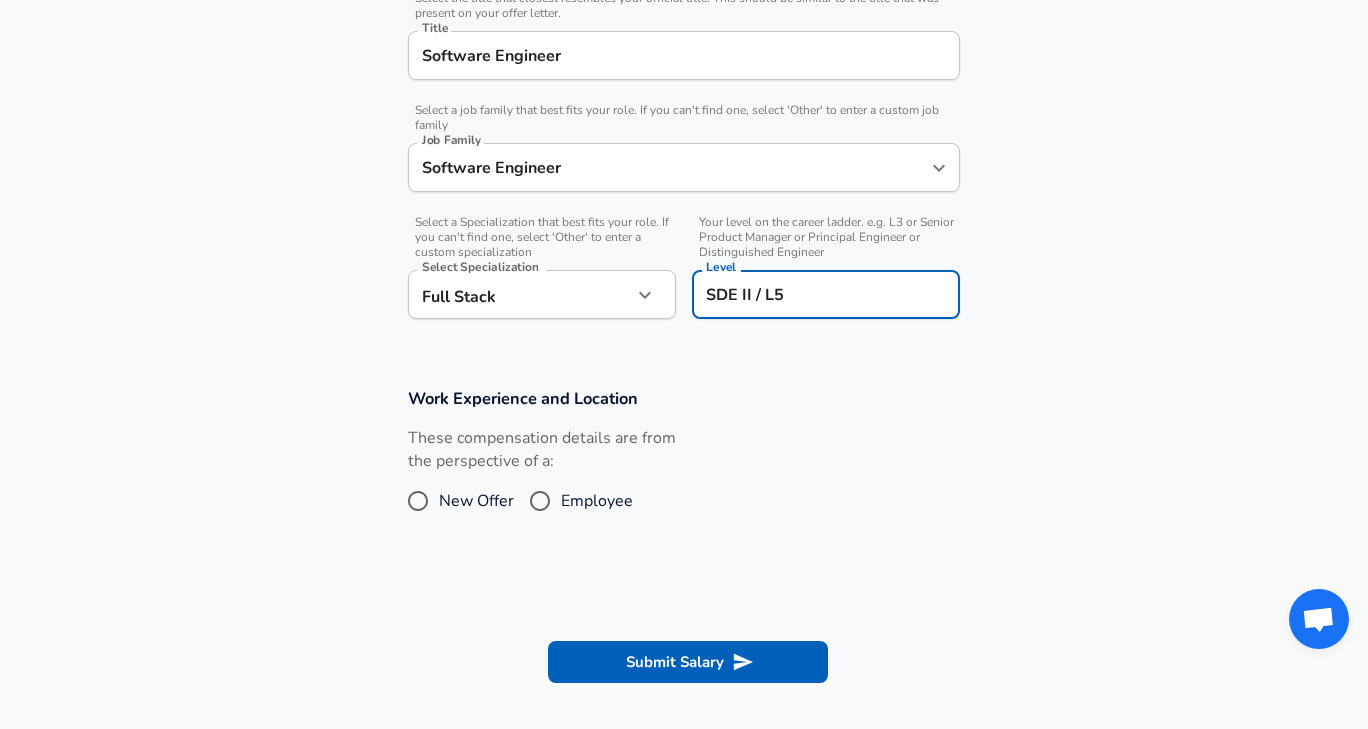 scroll, scrollTop: 538, scrollLeft: 0, axis: vertical 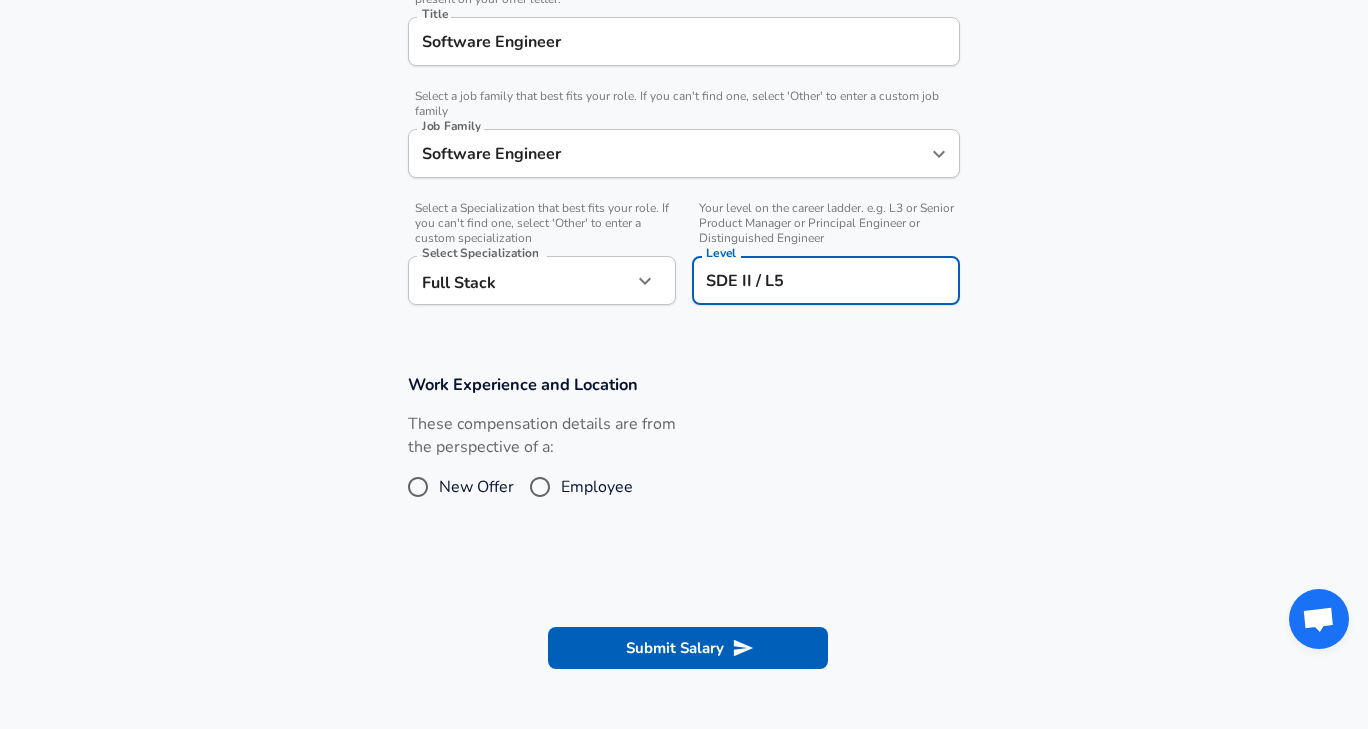 click on "Employee" at bounding box center [540, 487] 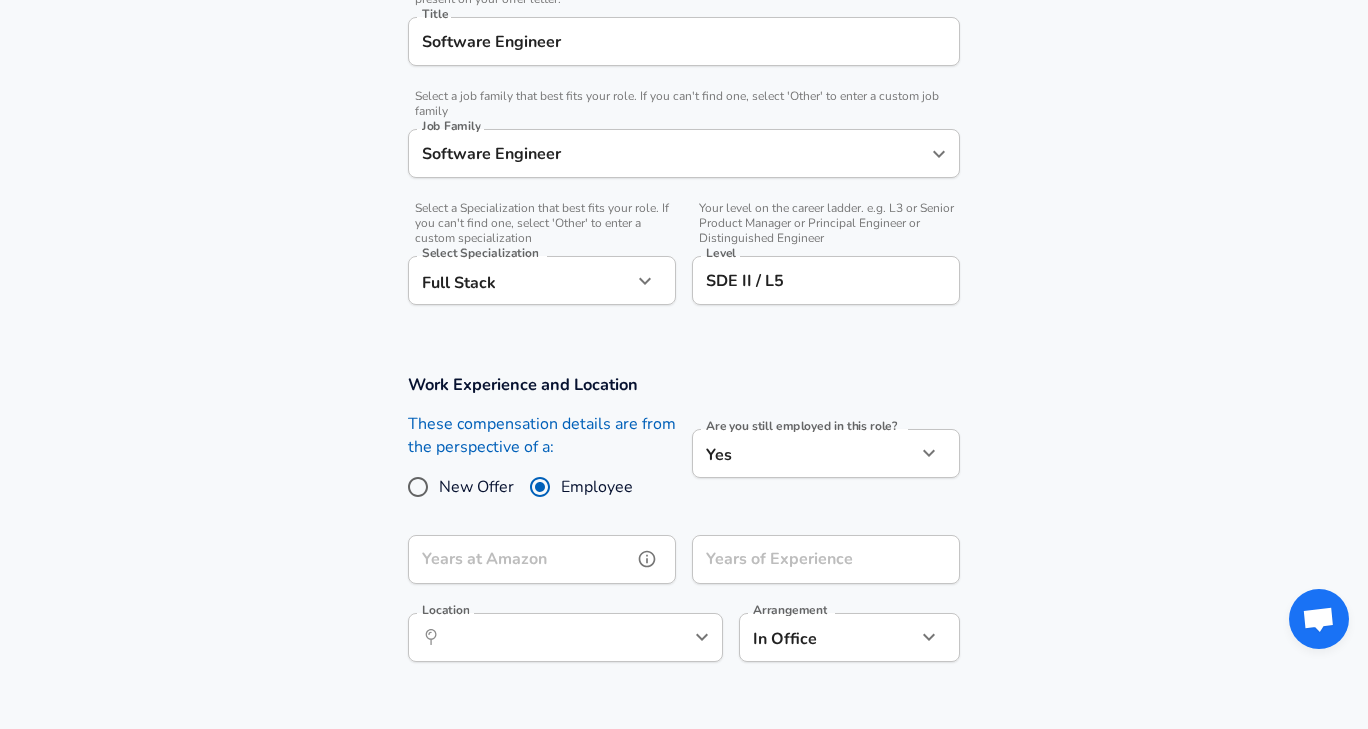 click on "Years at Amazon" at bounding box center (520, 559) 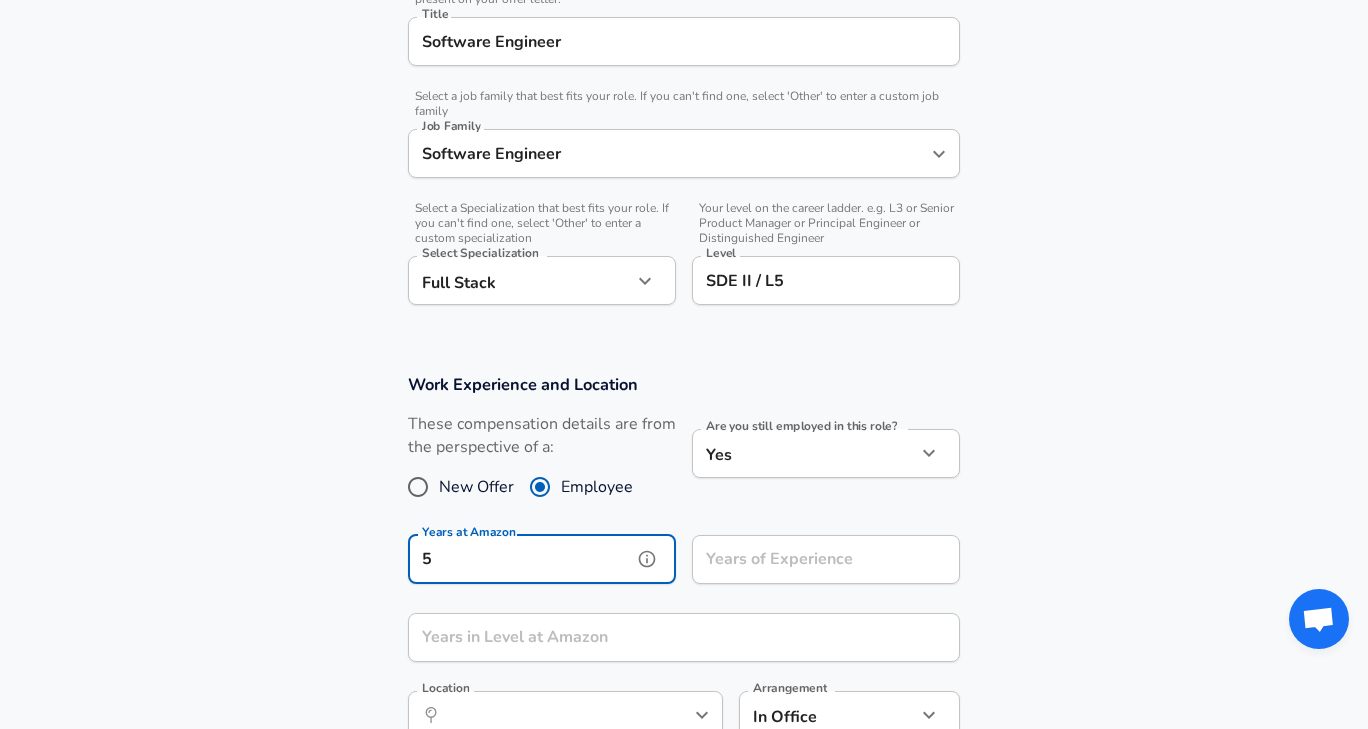 type on "5" 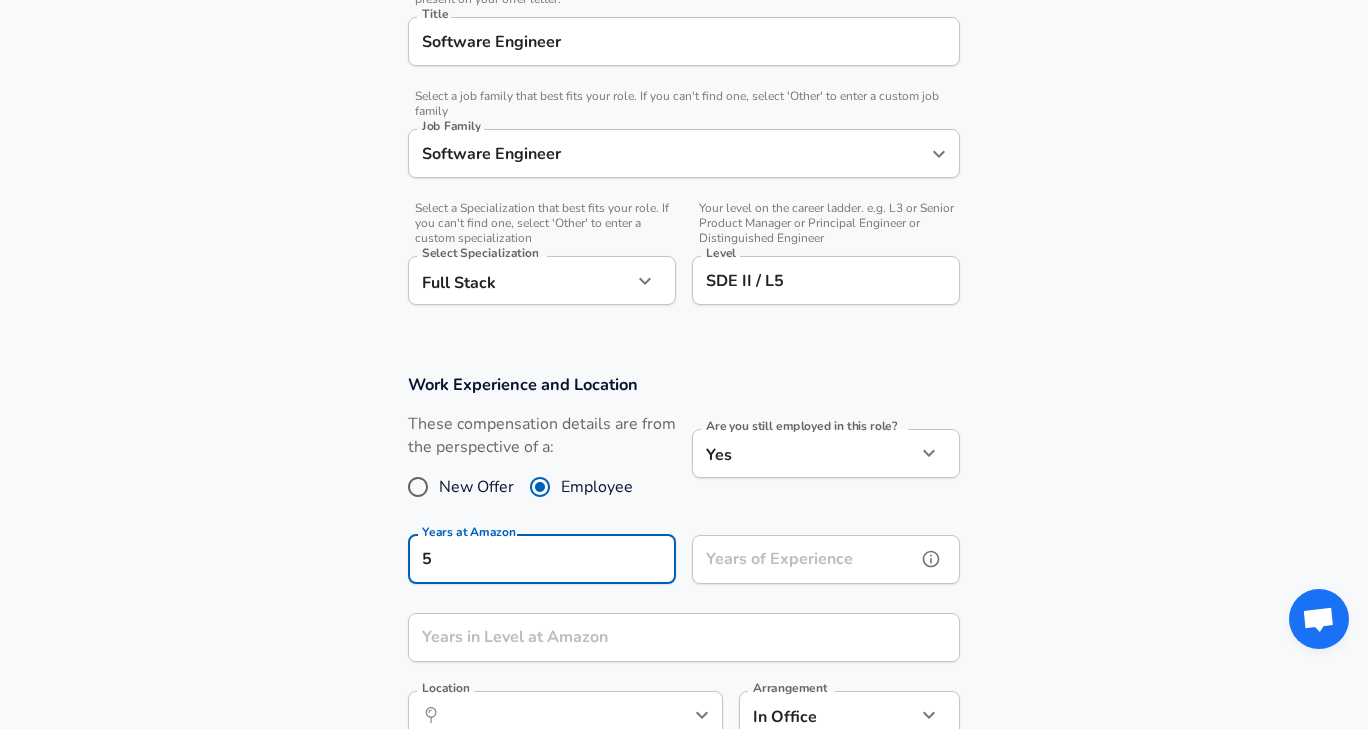 click on "Years of Experience Years of Experience" at bounding box center (826, 562) 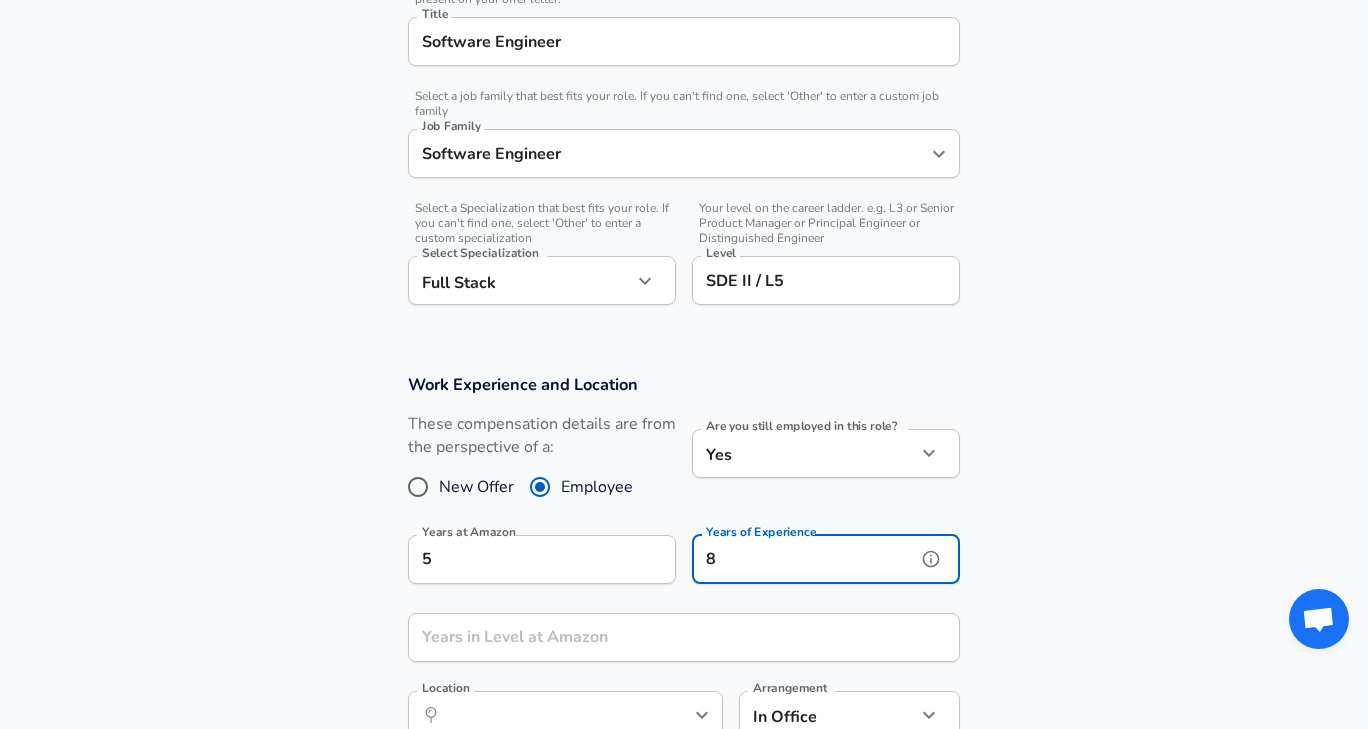 type on "8" 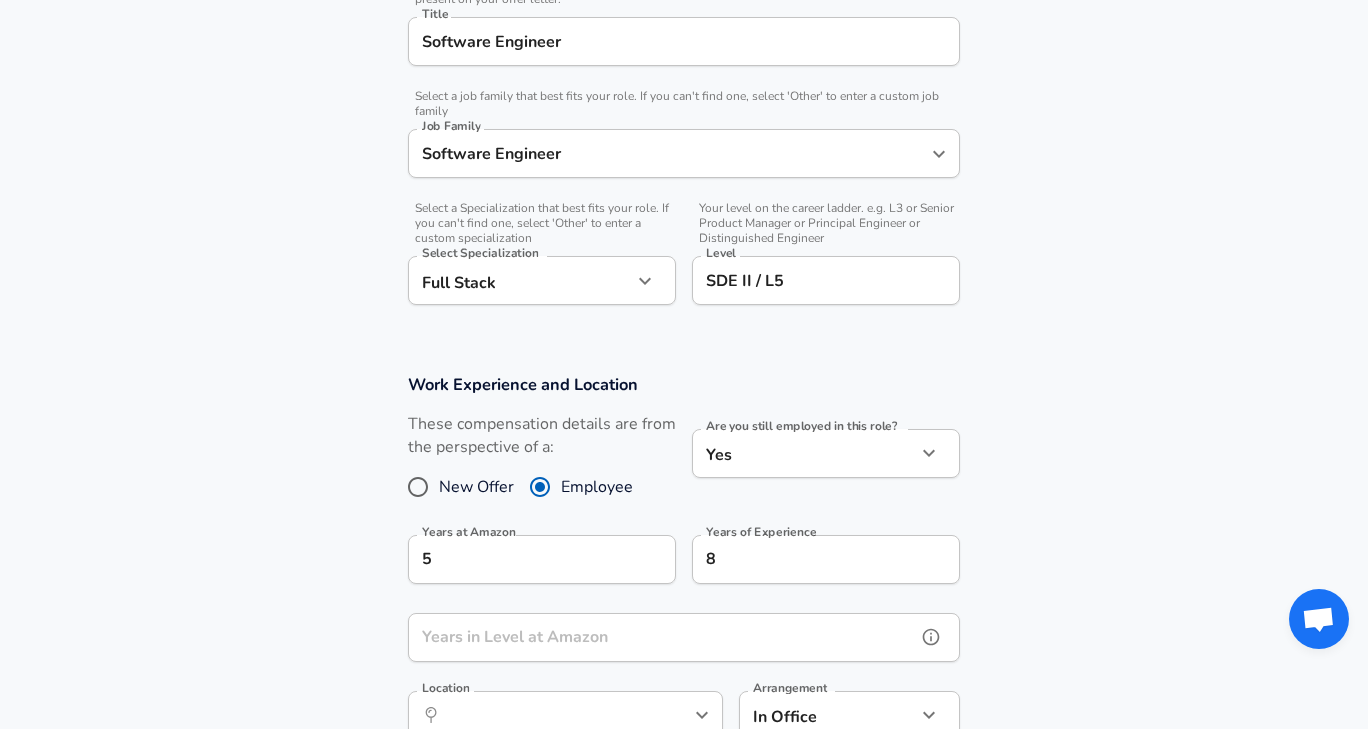 click on "Years in Level at Amazon" at bounding box center [662, 637] 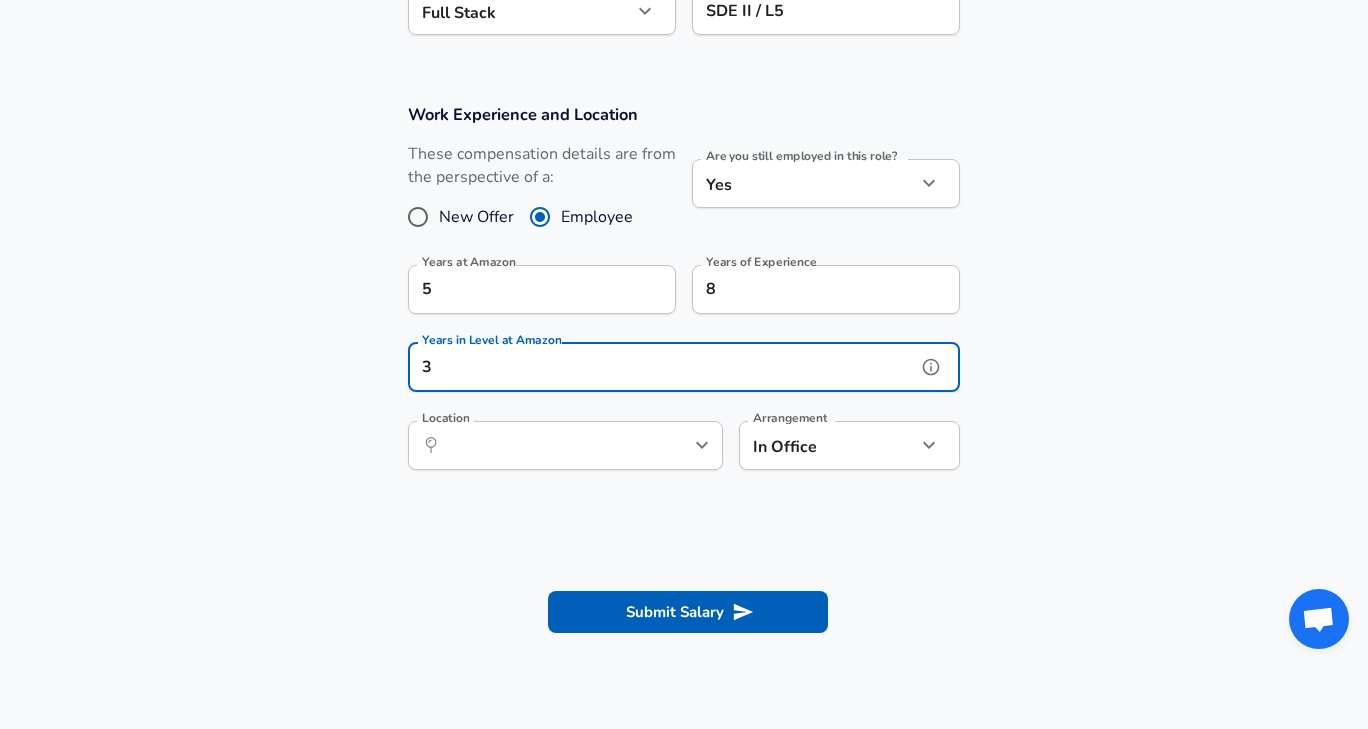 scroll, scrollTop: 810, scrollLeft: 0, axis: vertical 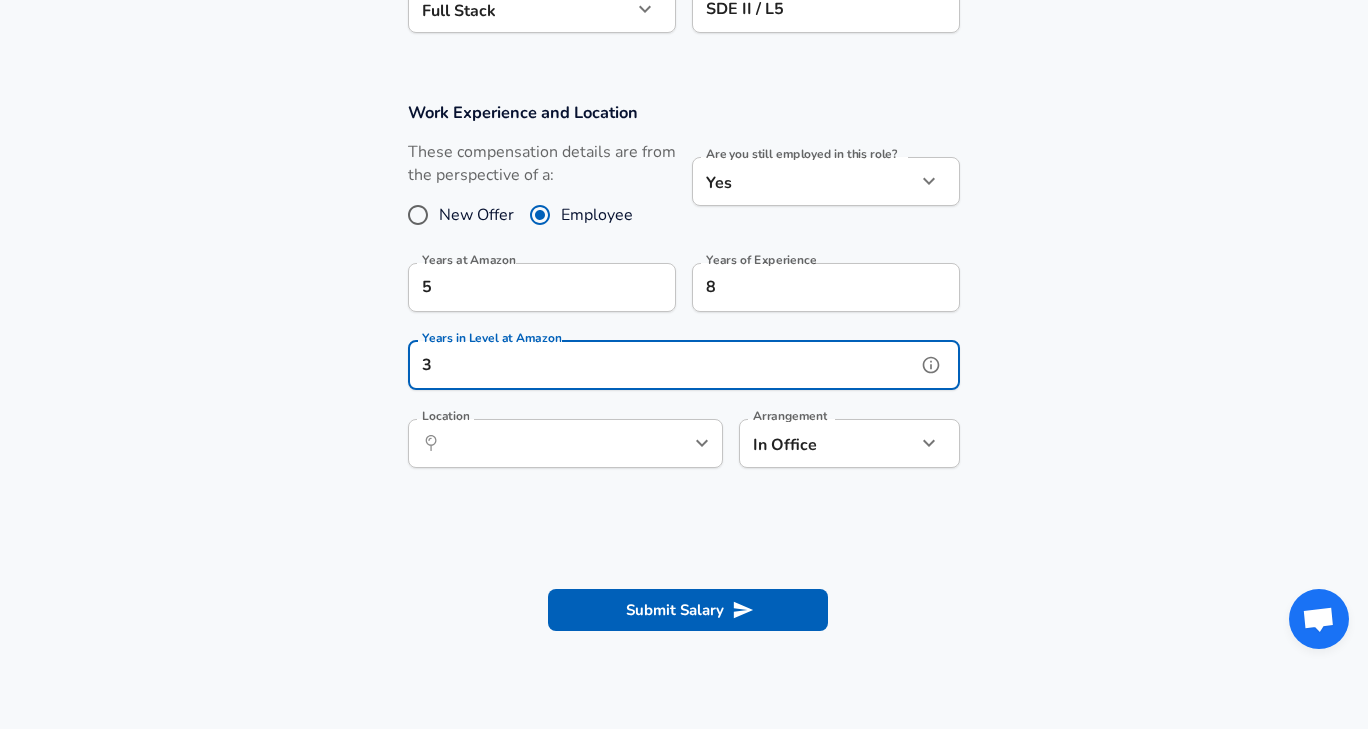 click on "​ Location" at bounding box center (565, 443) 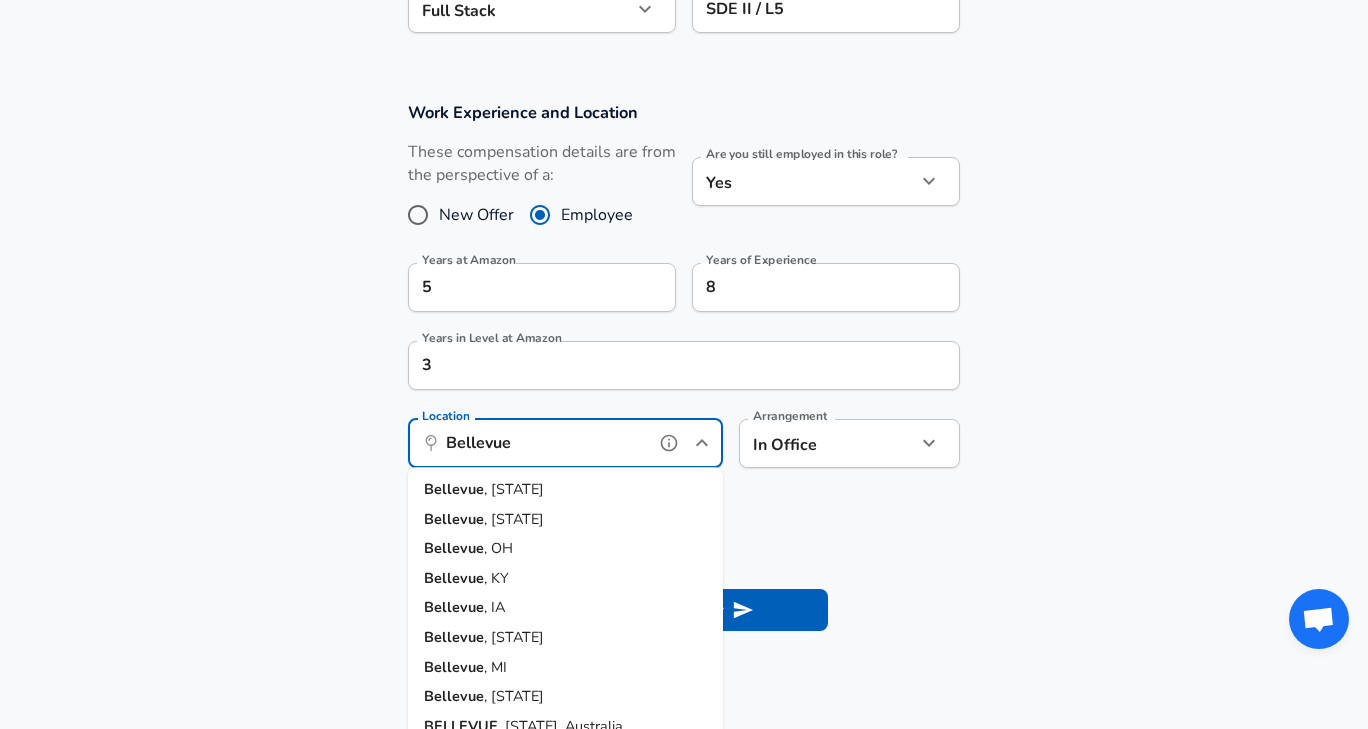 click on "Bellevue , [STATE]" at bounding box center [565, 490] 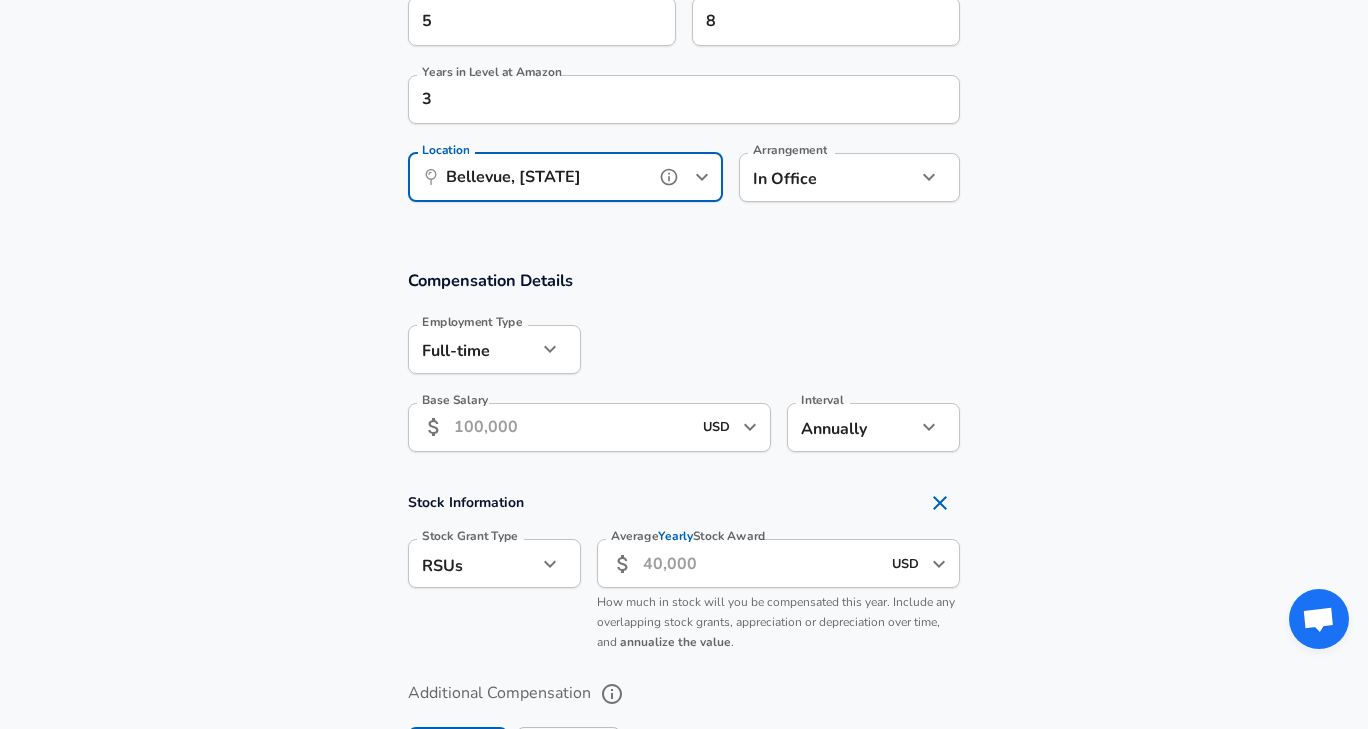 scroll, scrollTop: 1078, scrollLeft: 0, axis: vertical 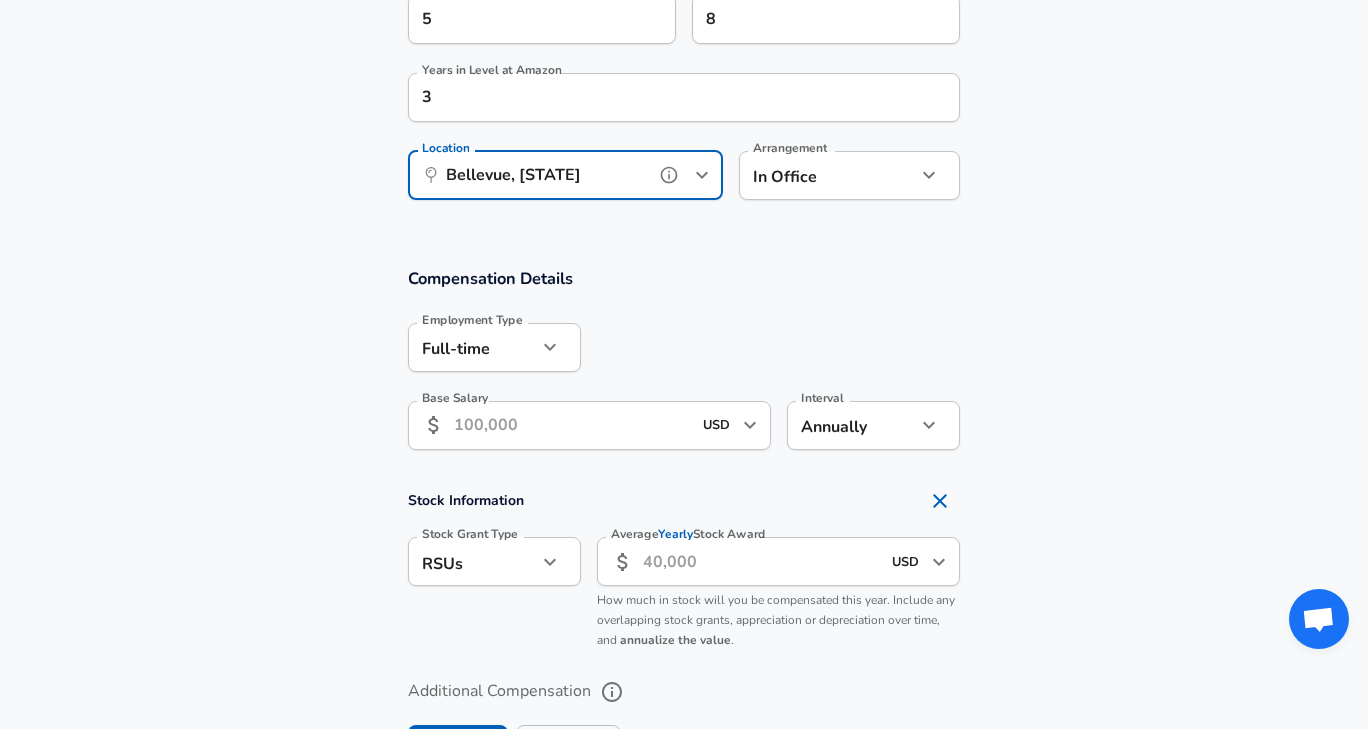 type on "Bellevue, [STATE]" 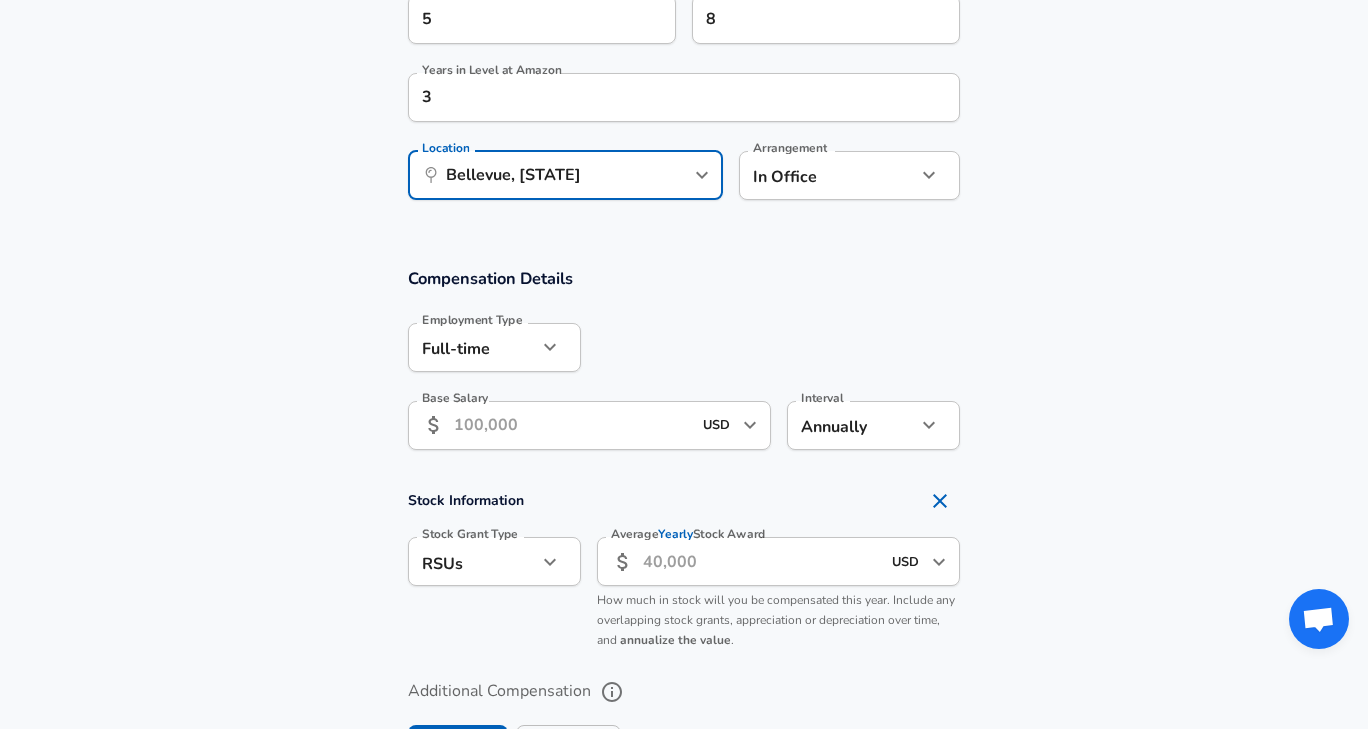 click on "Base Salary" at bounding box center [572, 425] 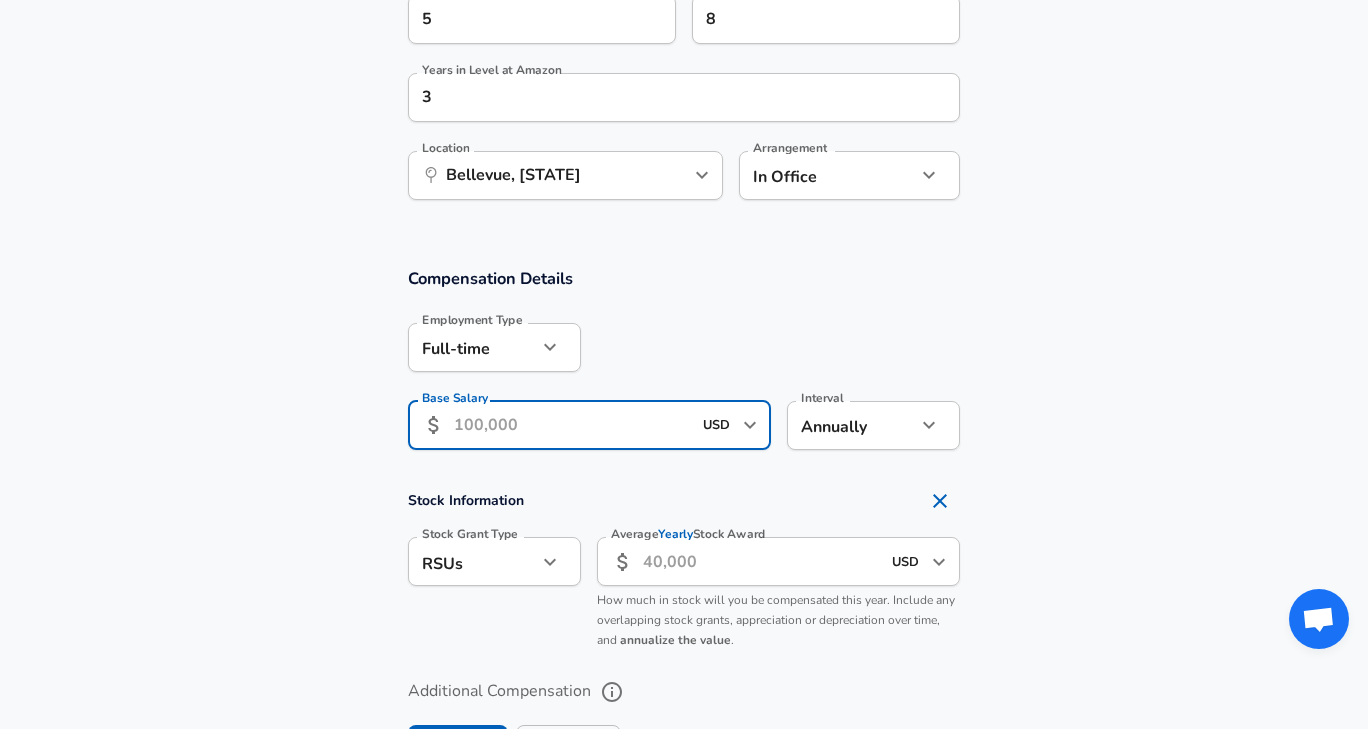 type on "2" 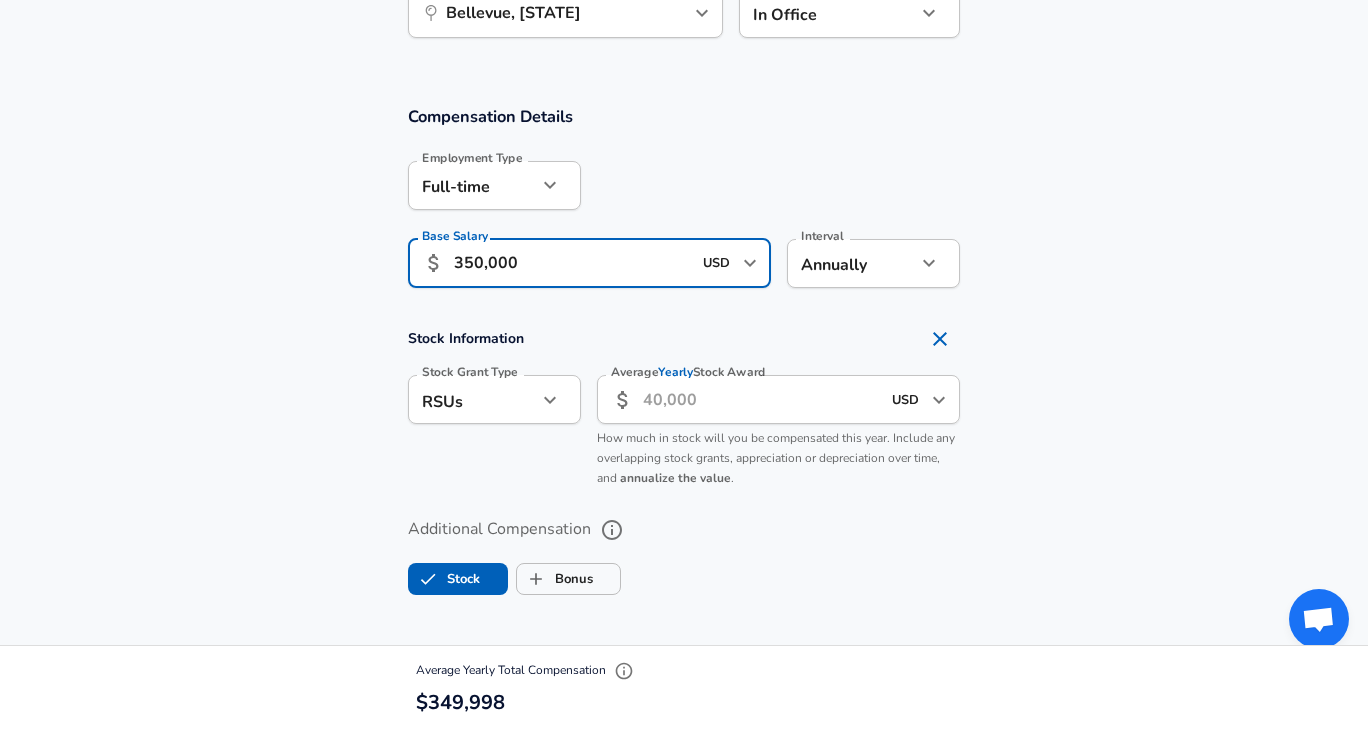 scroll, scrollTop: 1240, scrollLeft: 0, axis: vertical 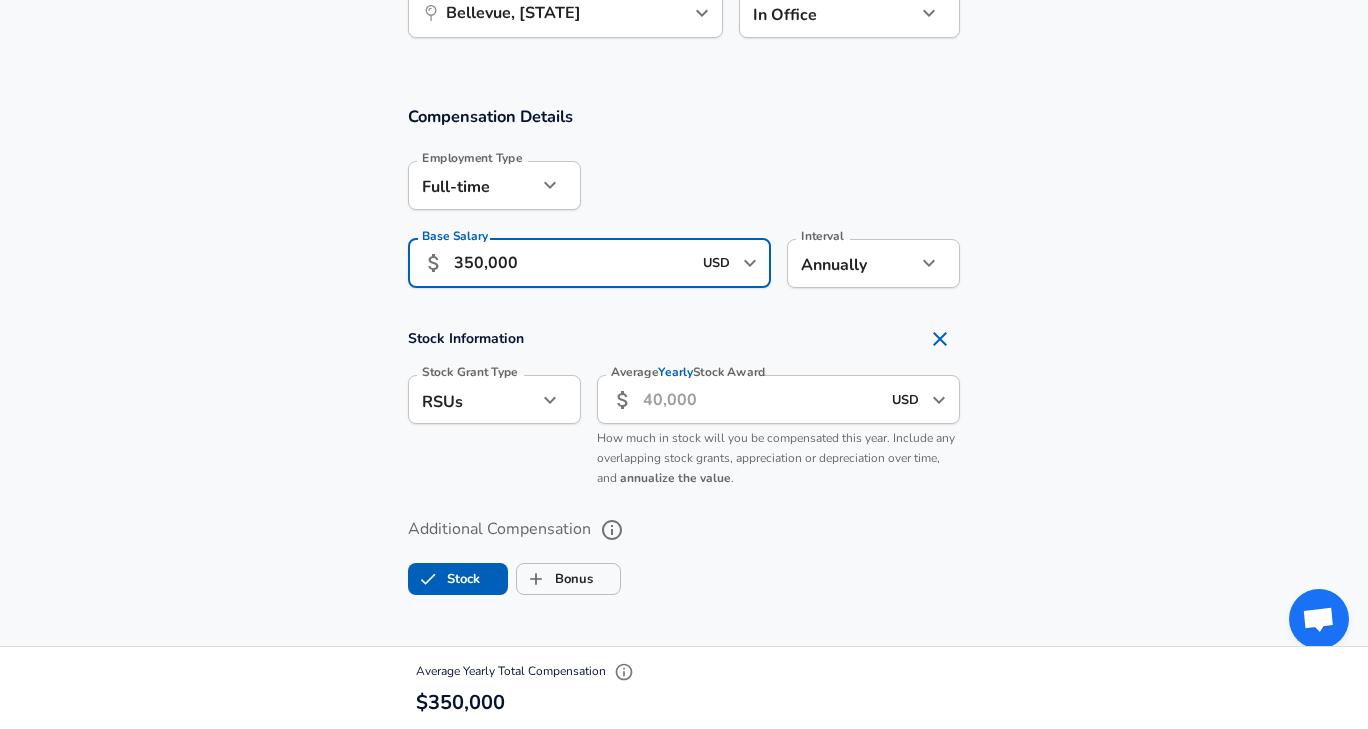 type on "350,000" 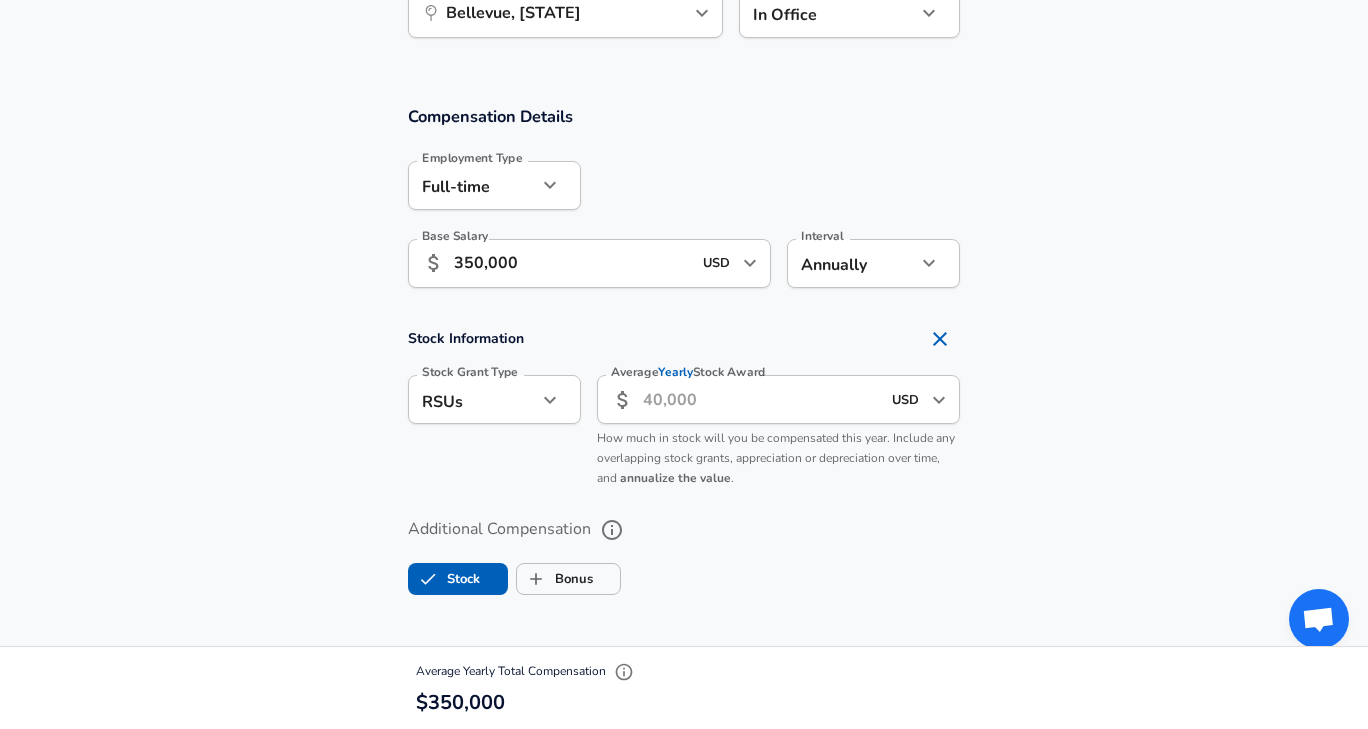 click on "Average  Yearly  Stock Award" at bounding box center (761, 399) 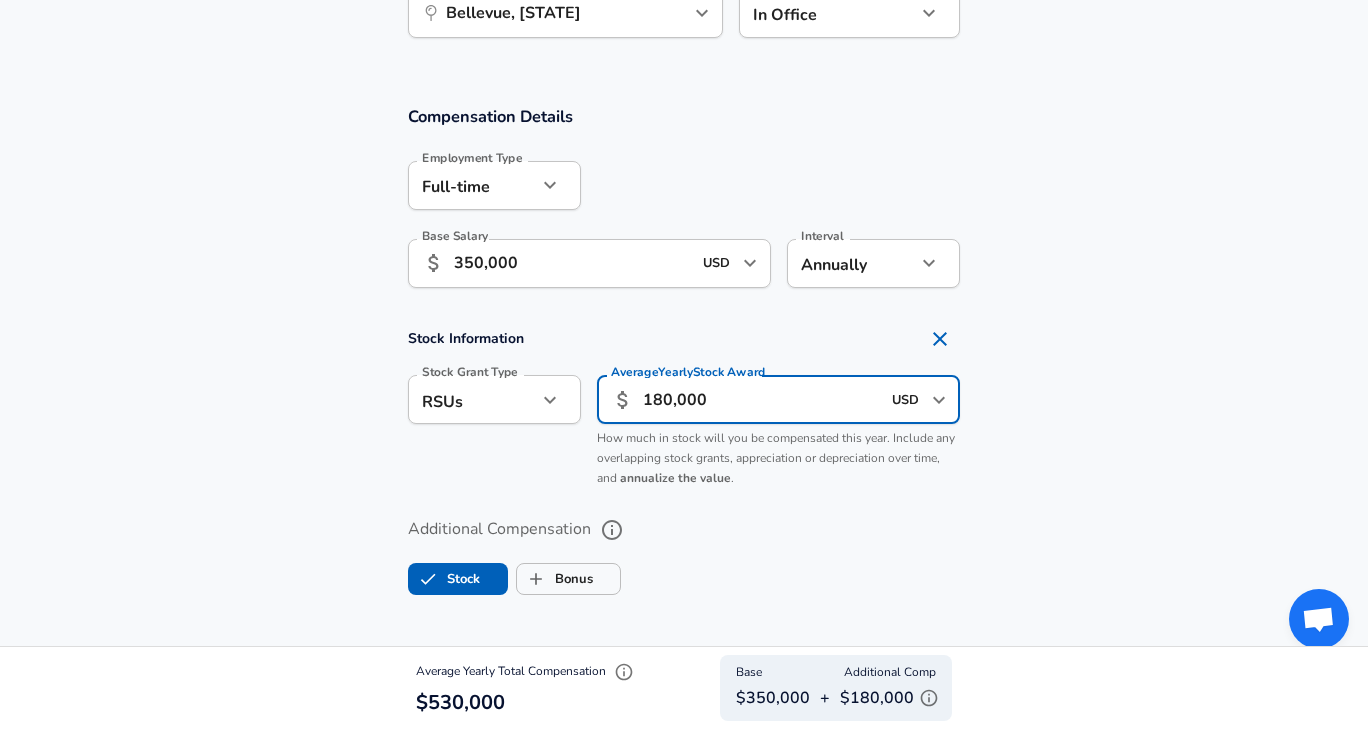 type on "180,000" 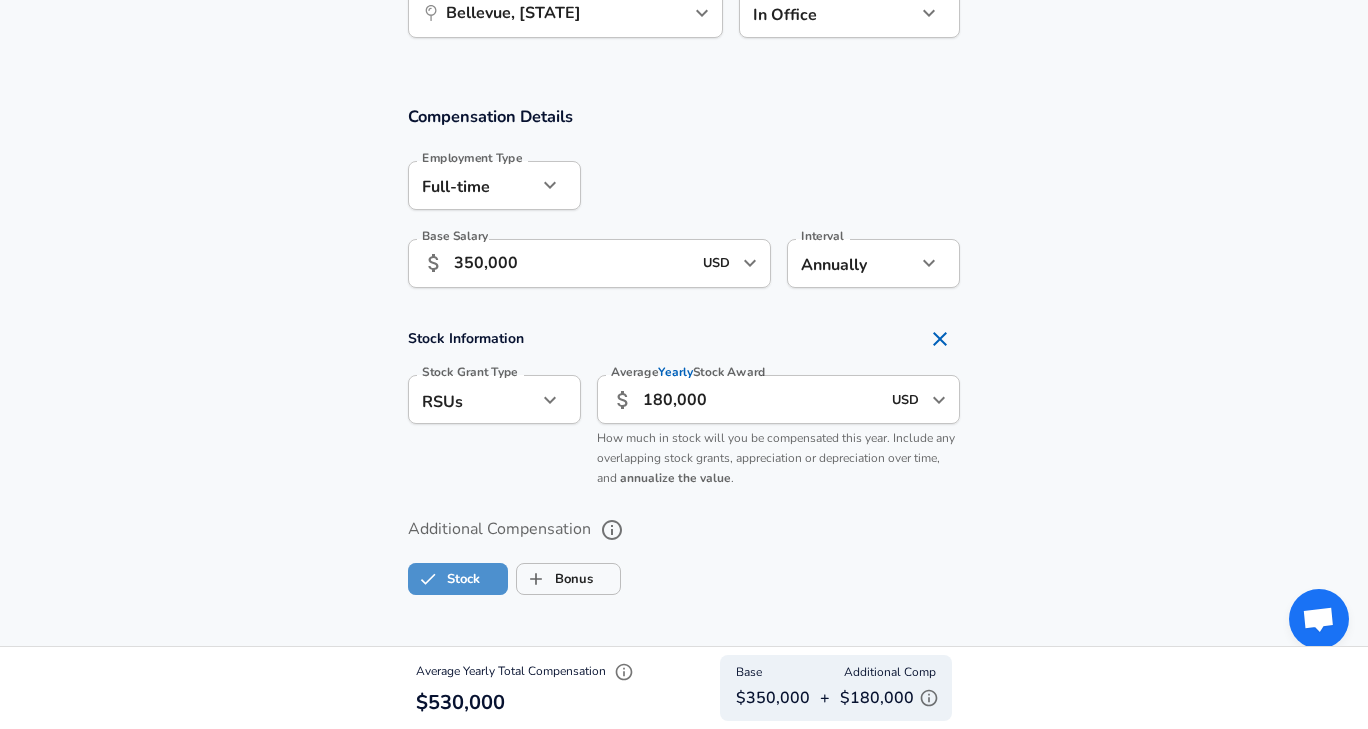 click on "Stock" at bounding box center [444, 579] 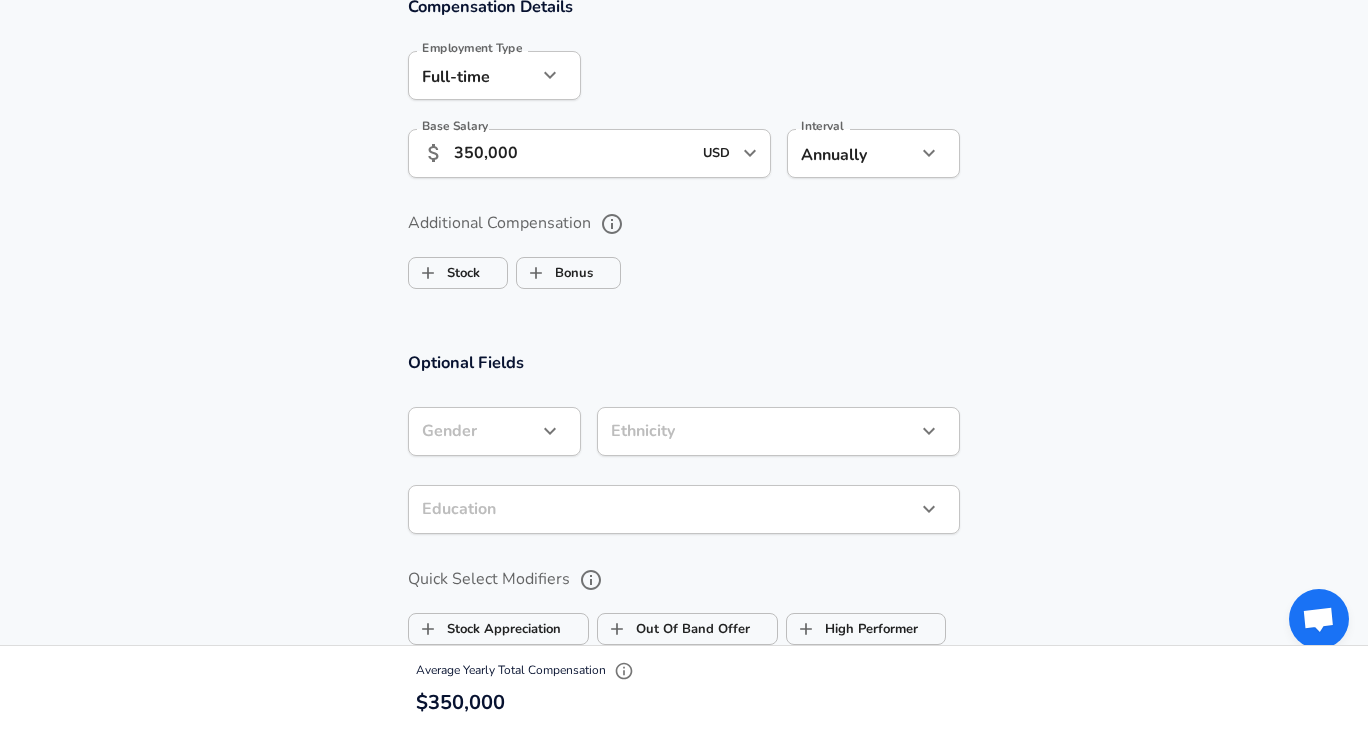 scroll, scrollTop: 1348, scrollLeft: 0, axis: vertical 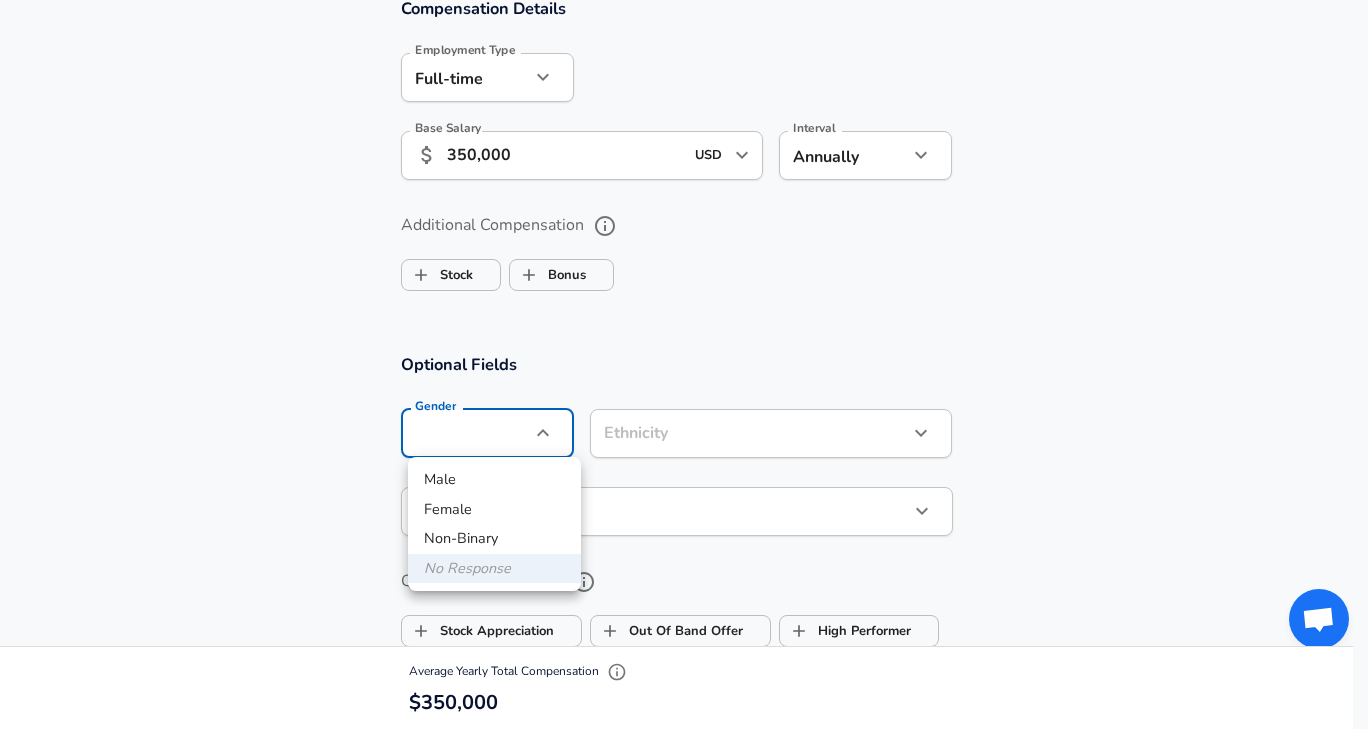 click on "Company Amazon Company Select the title that closest resembles your official title. This should be similar to the title that was present on your offer letter. Title Software Engineer Title Select a job family that best fits your role. If you can't find one, select 'Other' to enter a custom job family Job Family Software Engineer Job Family Select a Specialization that best fits your role. If you can't find one, select 'Other' to enter a custom specialization Select Specialization Full Stack Full Stack" at bounding box center (684, -984) 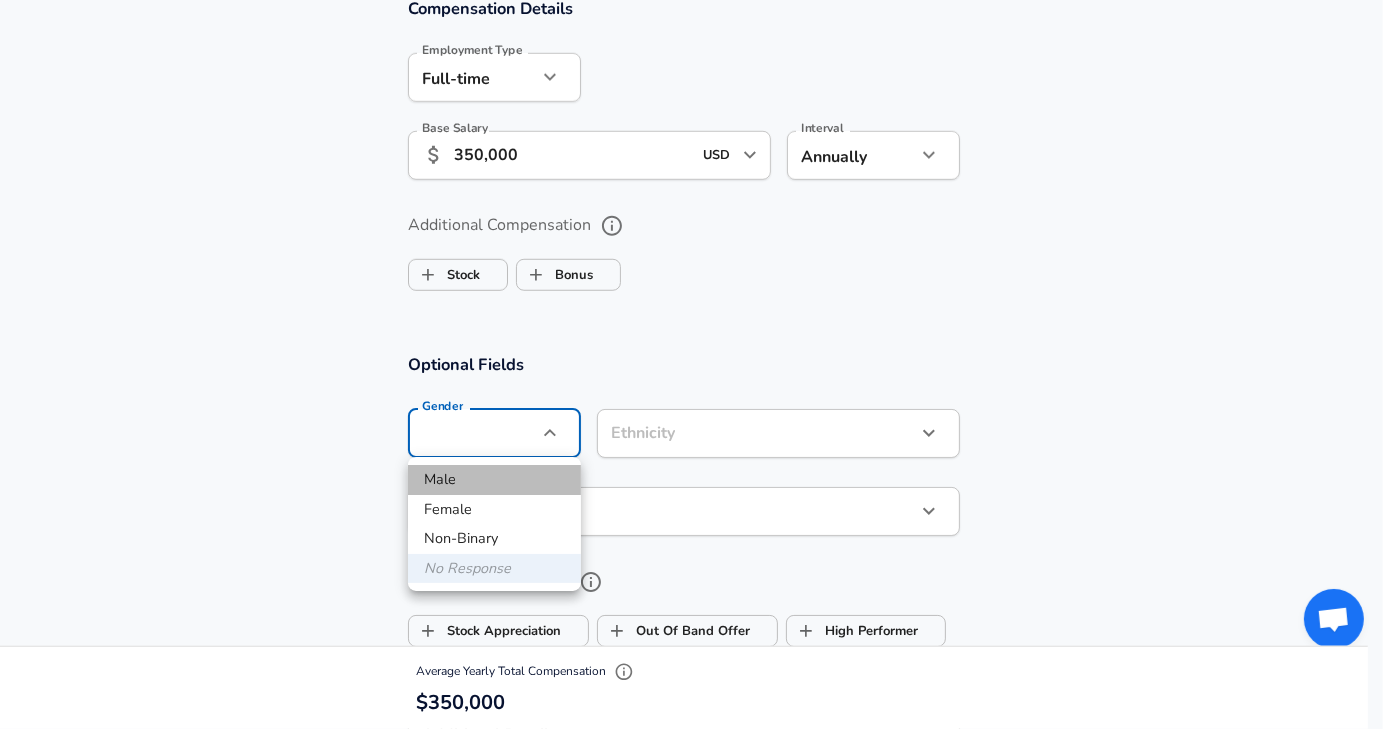 click on "Male" at bounding box center (494, 480) 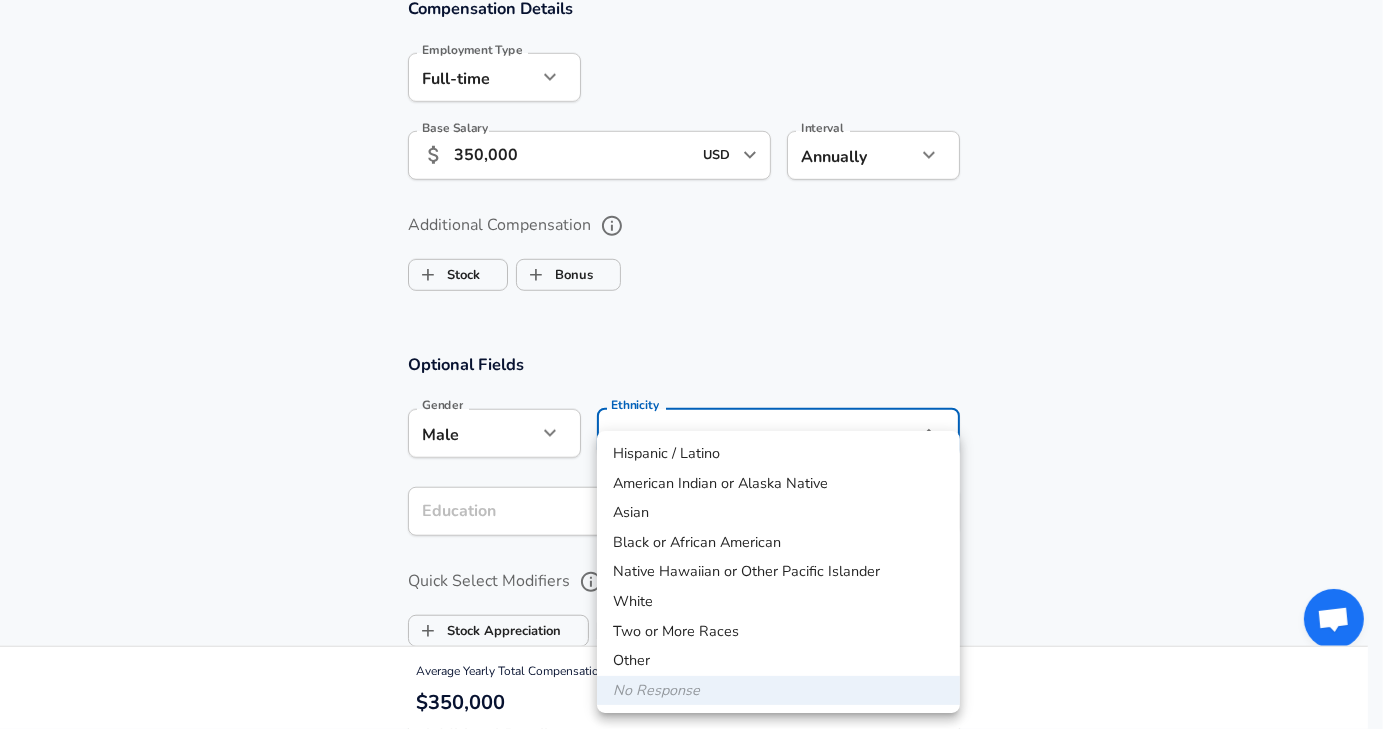 click on "Company Amazon Company Select the title that closest resembles your official title. This should be similar to the title that was present on your offer letter. Title Software Engineer Title Select a job family that best fits your role. If you can't find one, select 'Other' to enter a custom job family Job Family Software Engineer Job Family Select a Specialization that best fits your role. If you can't find one, select 'Other' to enter a custom specialization Select Specialization Full Stack Full Stack" at bounding box center [691, -984] 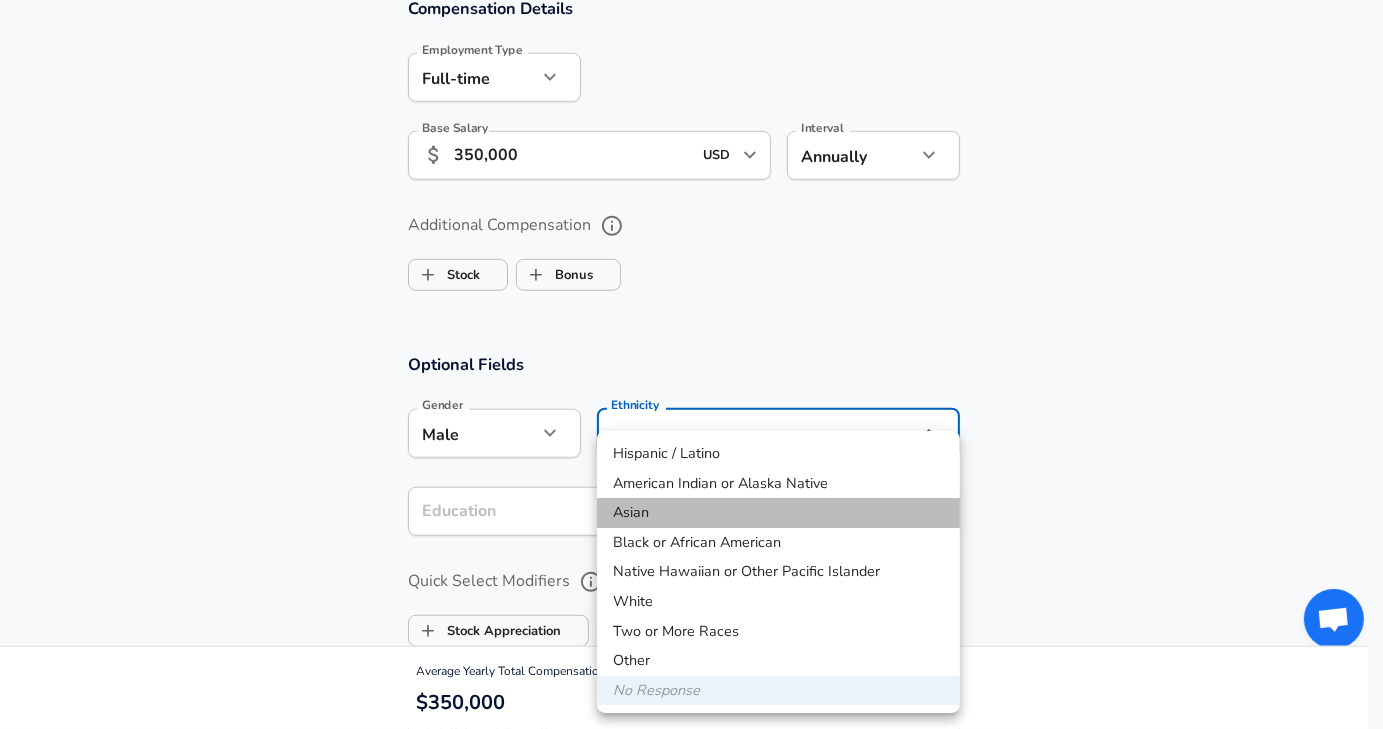 click on "Asian" at bounding box center (778, 513) 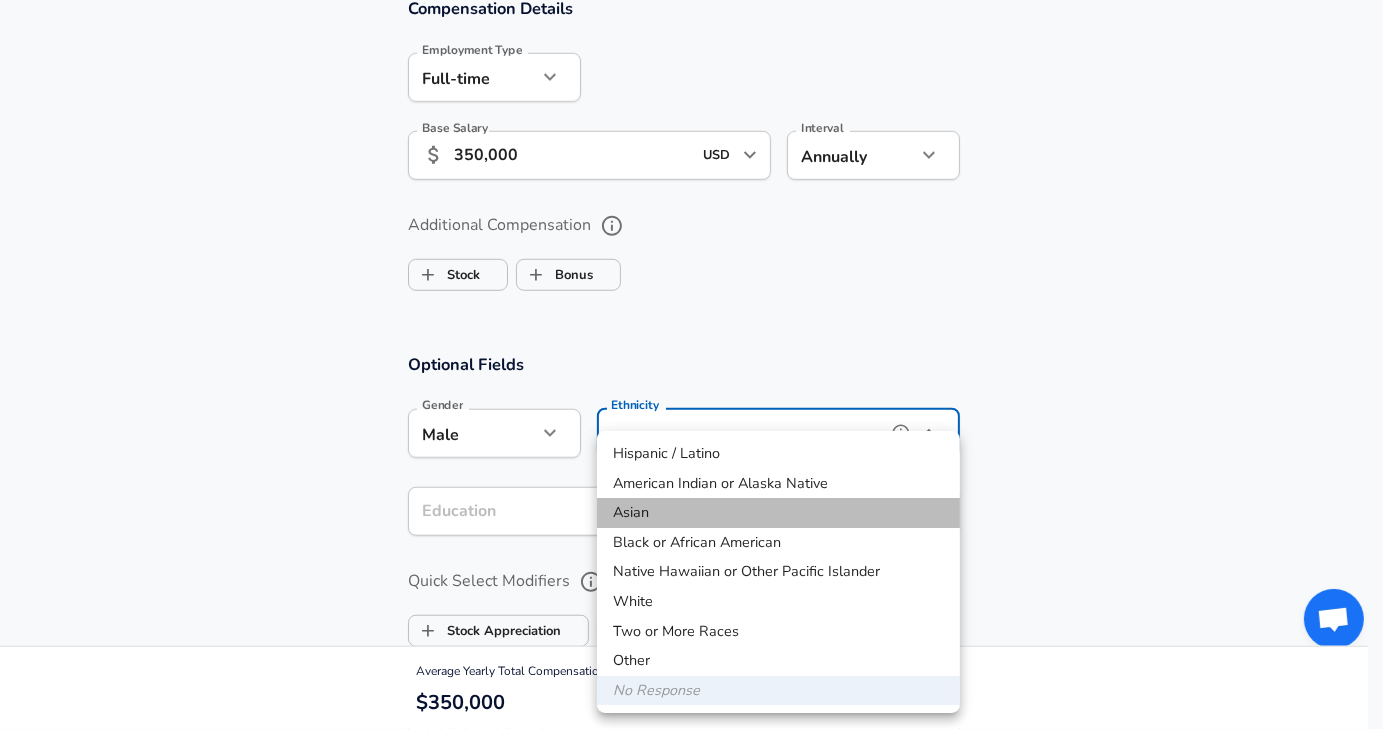 type on "Asian" 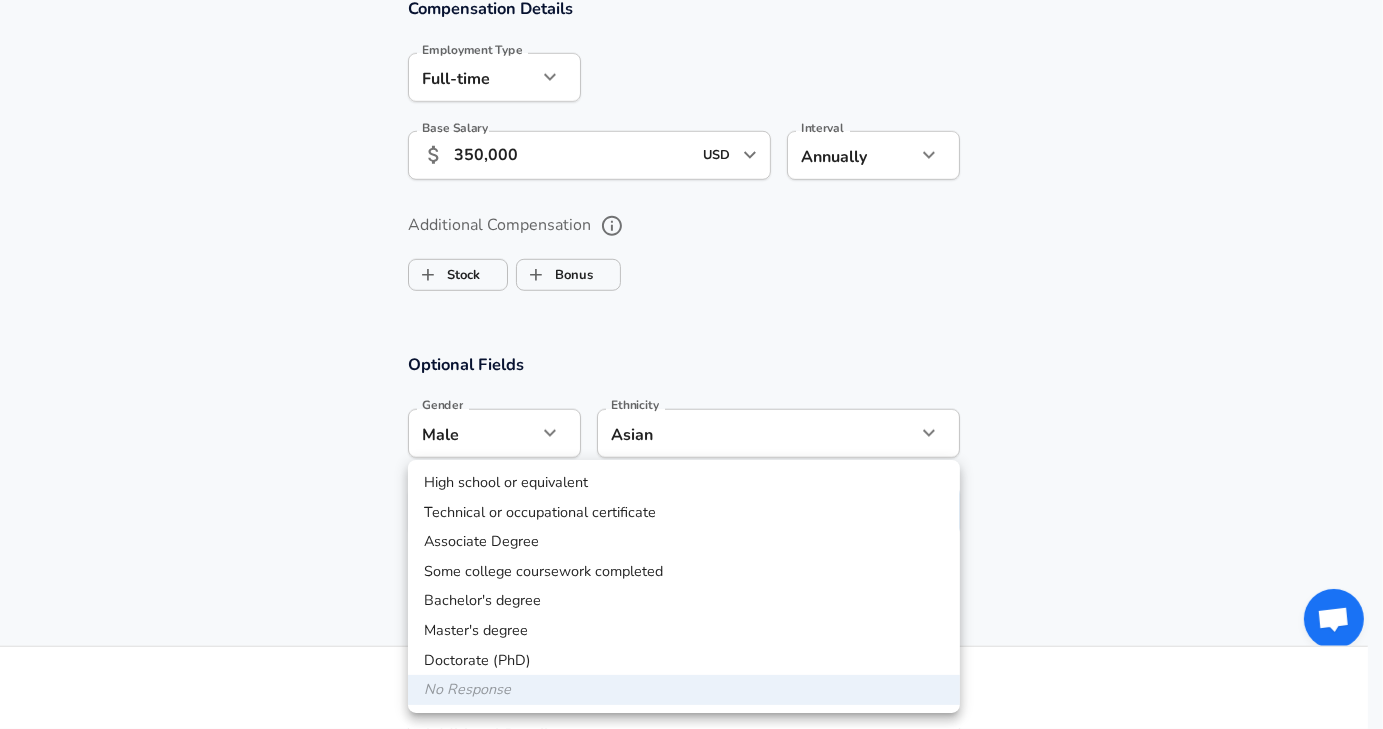 click on "Company Amazon Company Select the title that closest resembles your official title. This should be similar to the title that was present on your offer letter. Title Software Engineer Title Select a job family that best fits your role. If you can't find one, select 'Other' to enter a custom job family Job Family Software Engineer Job Family Select a Specialization that best fits your role. If you can't find one, select 'Other' to enter a custom specialization Select Specialization Full Stack Full Stack" at bounding box center [691, -984] 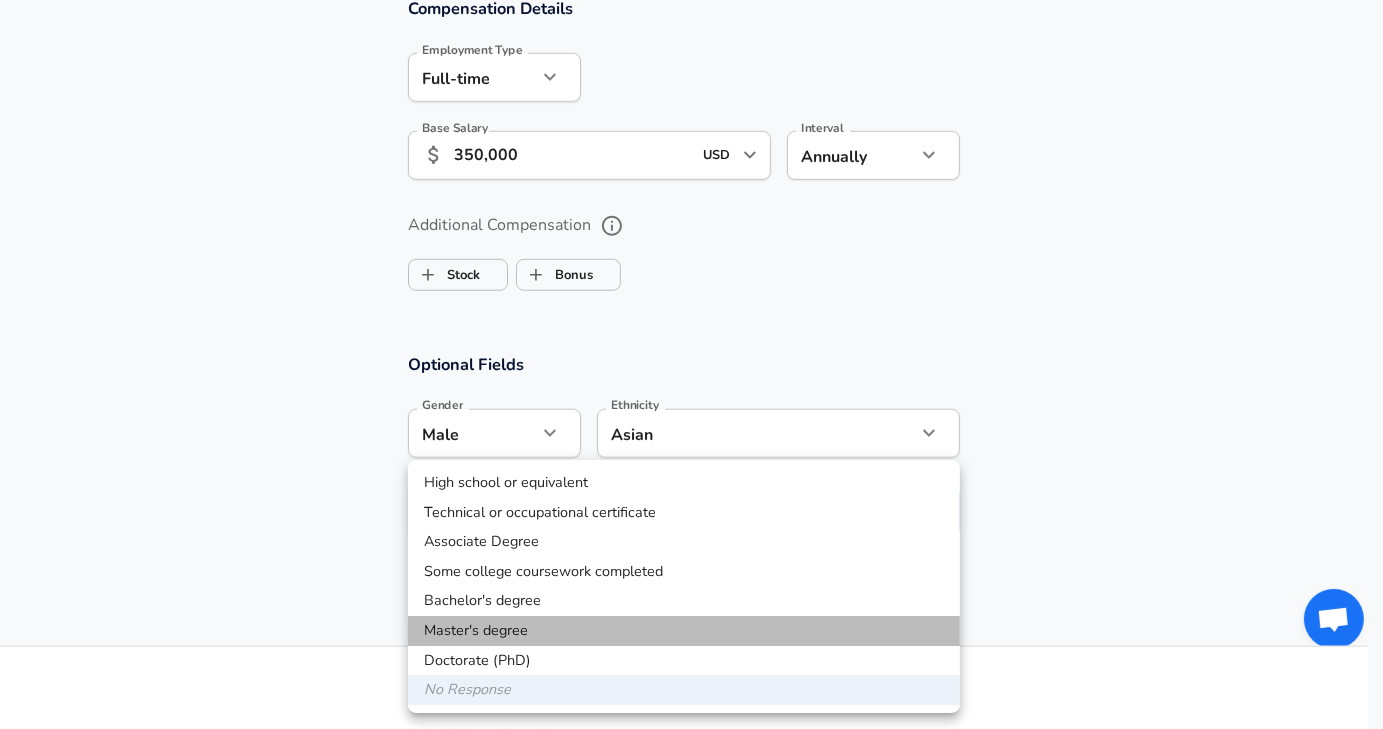 click on "Master's degree" at bounding box center (684, 631) 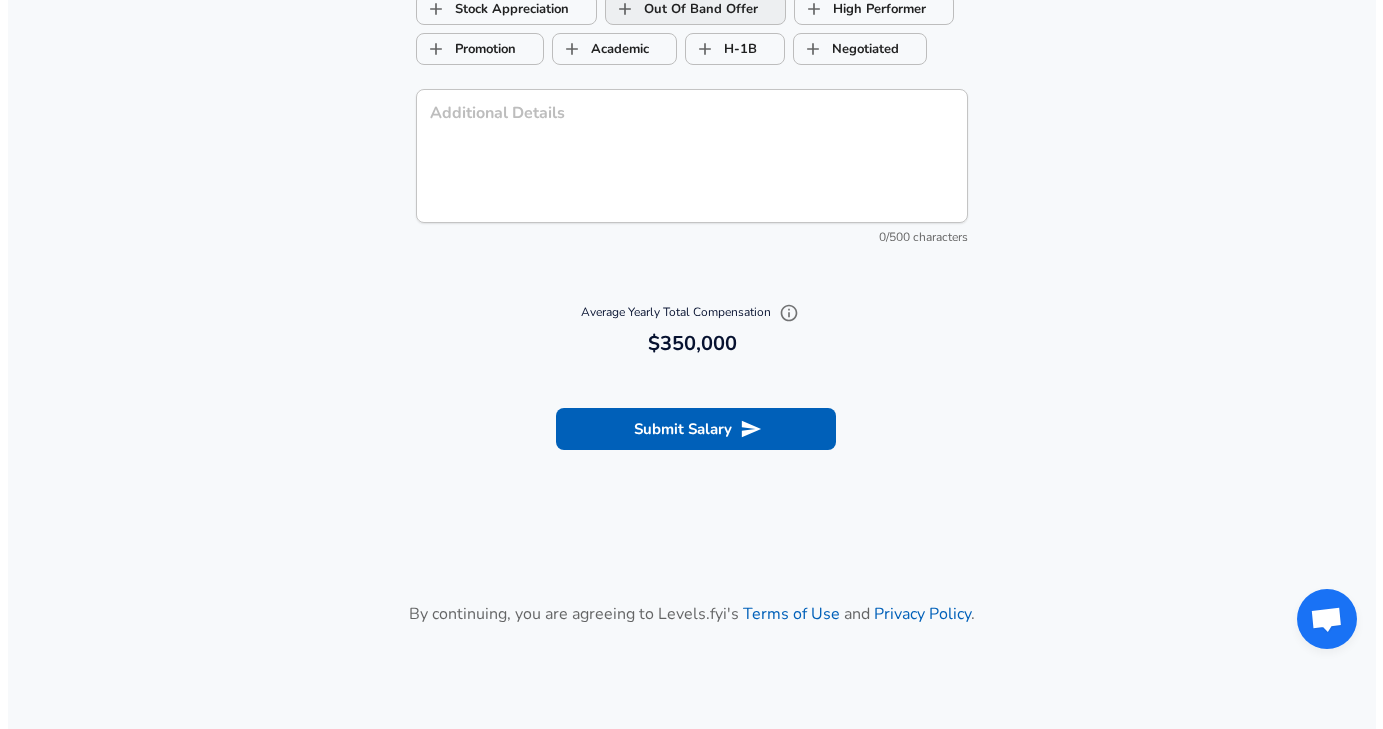 scroll, scrollTop: 1978, scrollLeft: 0, axis: vertical 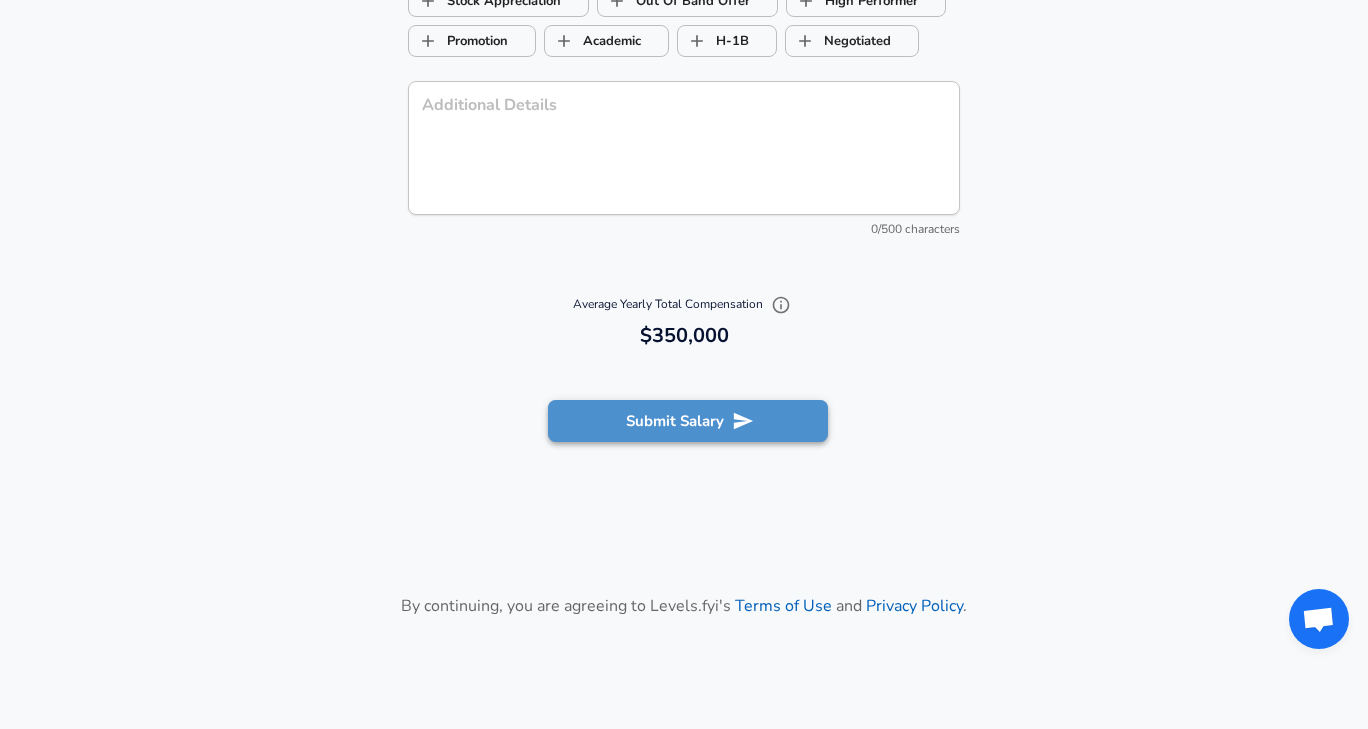 click on "Submit Salary" at bounding box center (688, 421) 